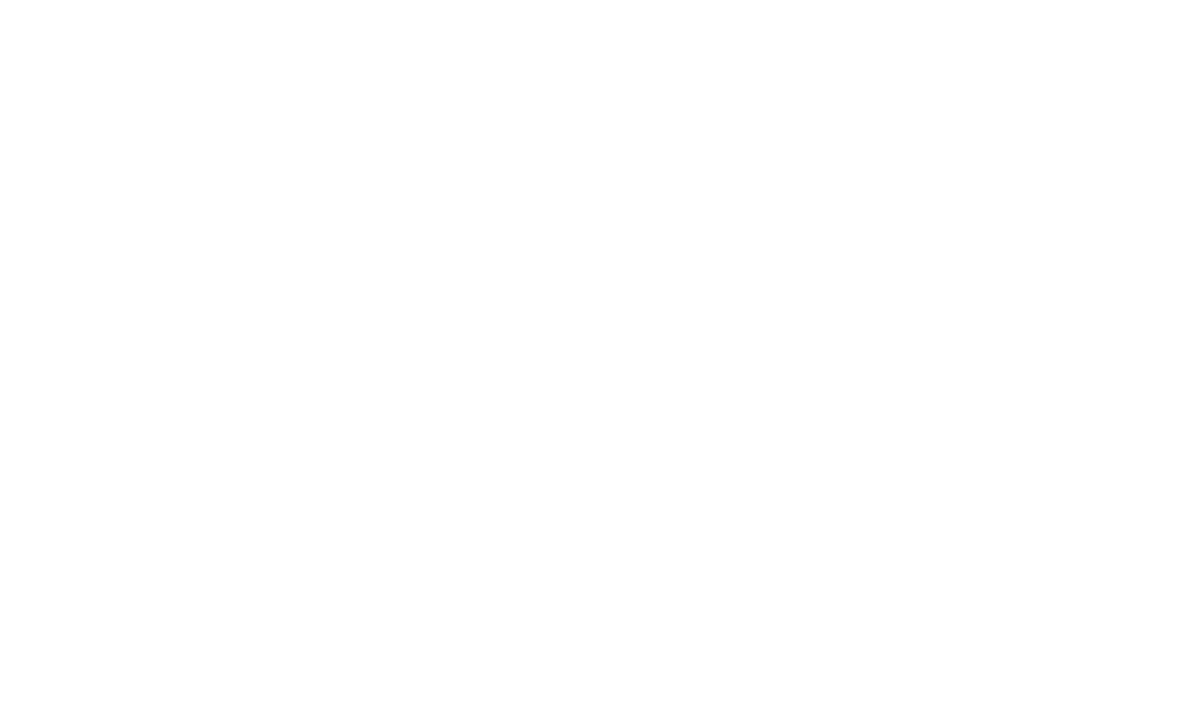 scroll, scrollTop: 0, scrollLeft: 0, axis: both 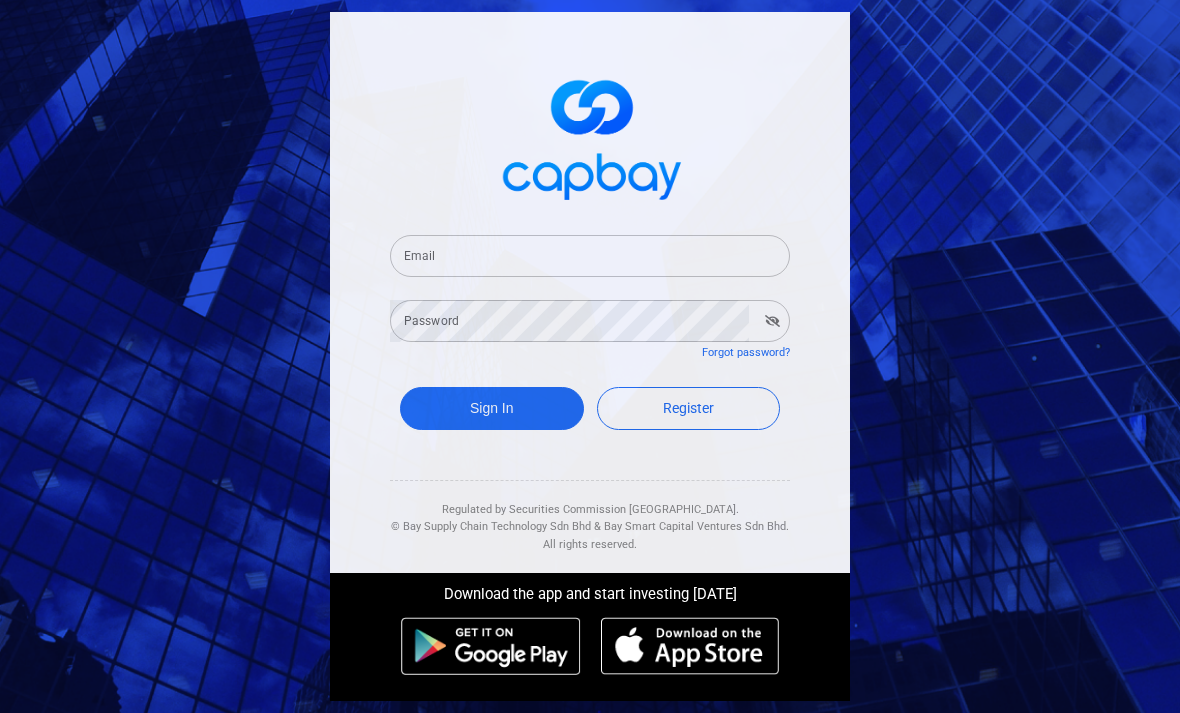 click on "Email" at bounding box center (590, 256) 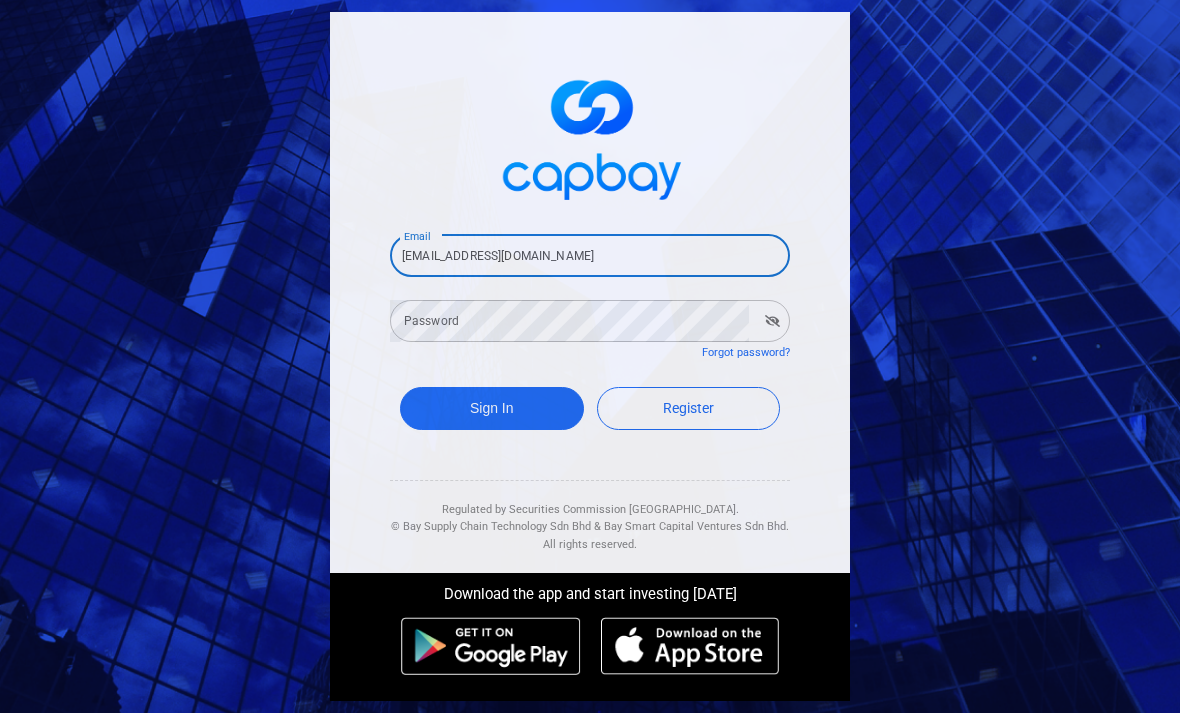 type on "[EMAIL_ADDRESS][DOMAIN_NAME]" 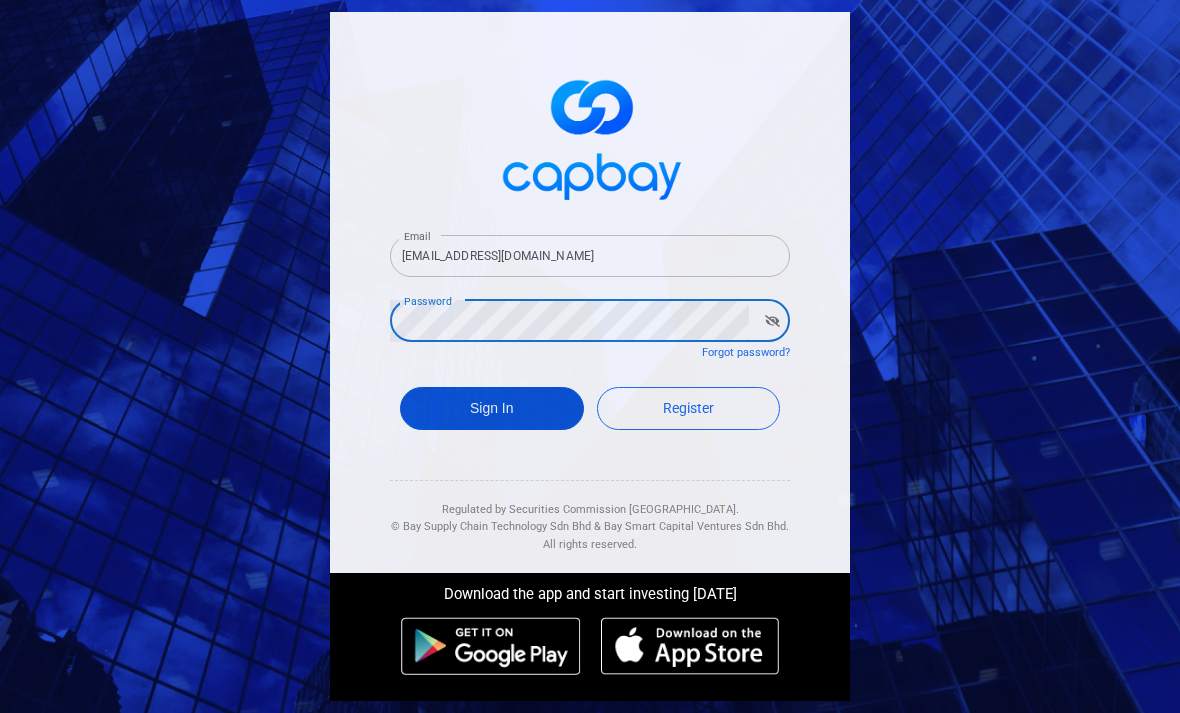 click on "Sign In" at bounding box center [492, 408] 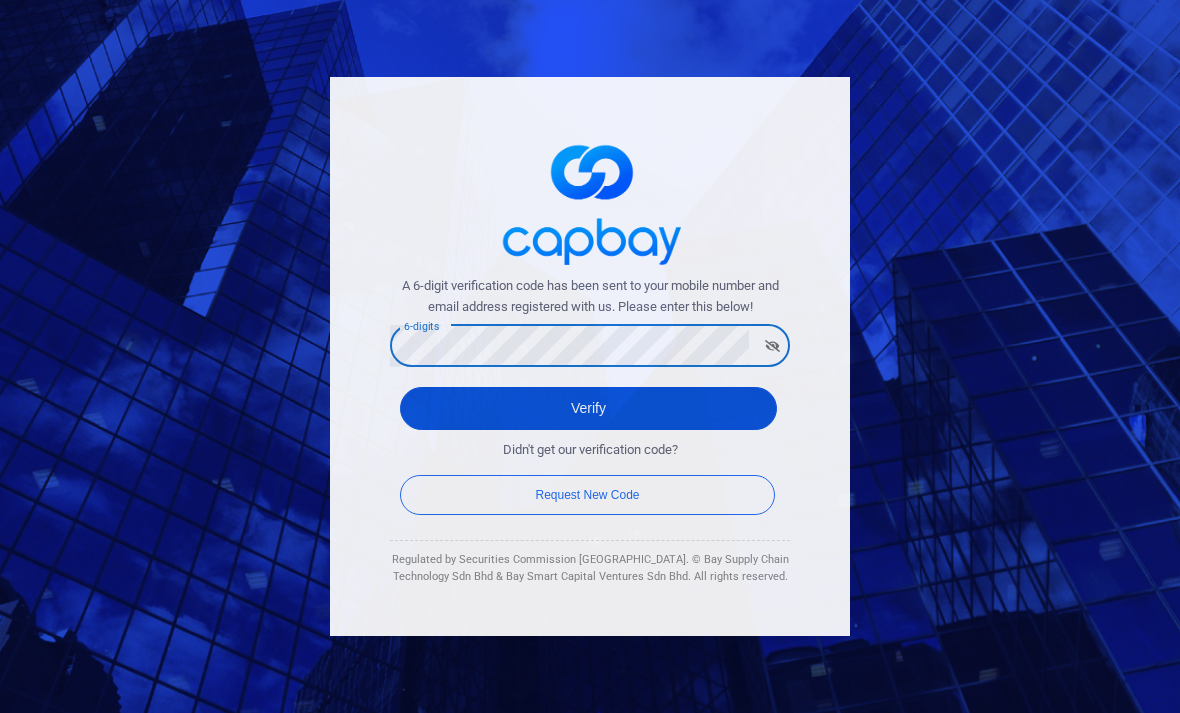 click on "Verify" at bounding box center [588, 408] 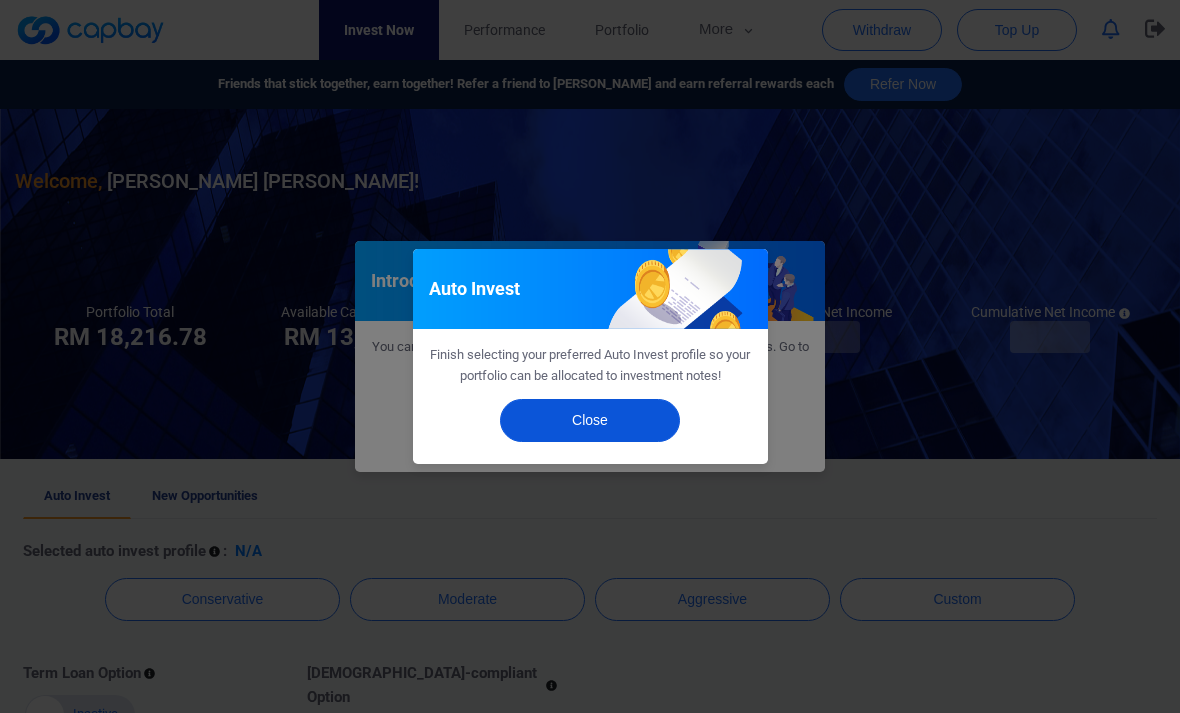 click on "Close" at bounding box center (590, 420) 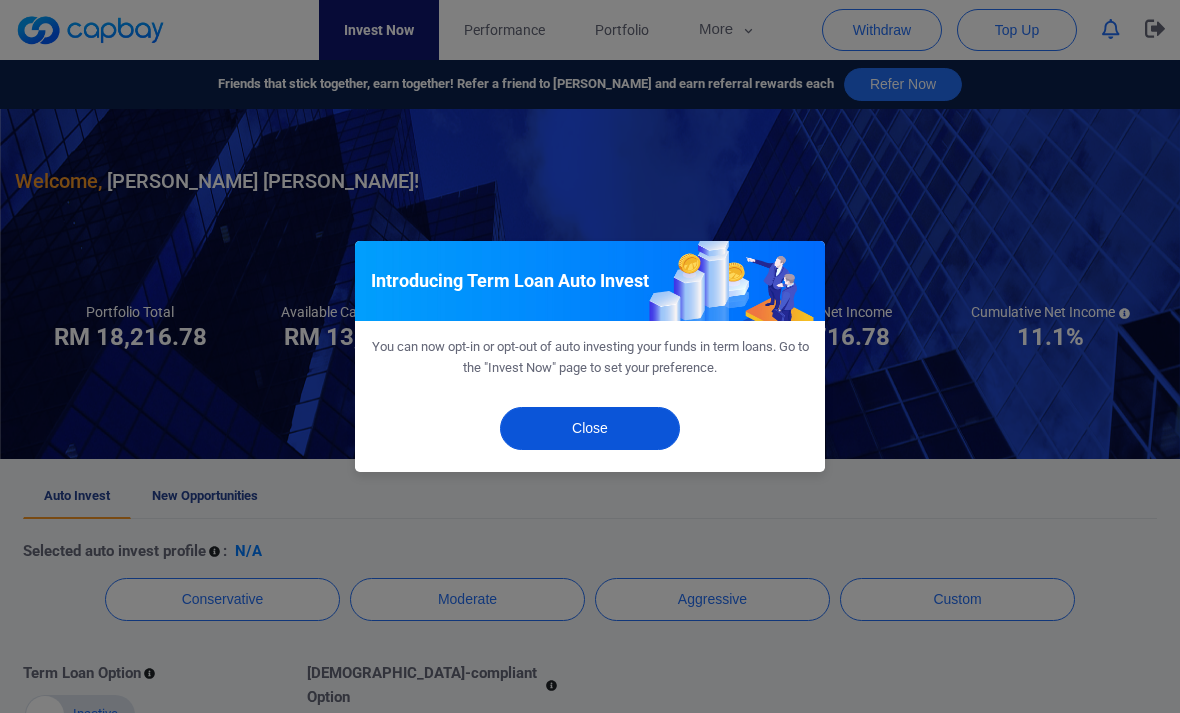 click on "Close" at bounding box center (590, 428) 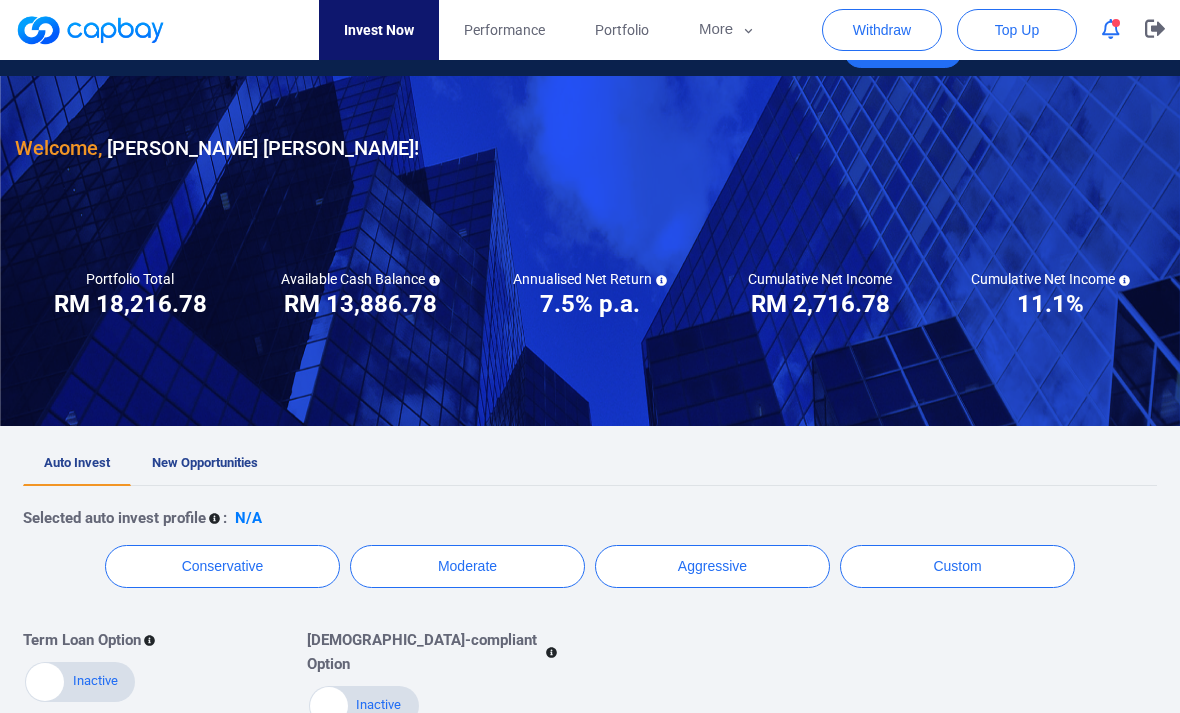 scroll, scrollTop: 0, scrollLeft: 0, axis: both 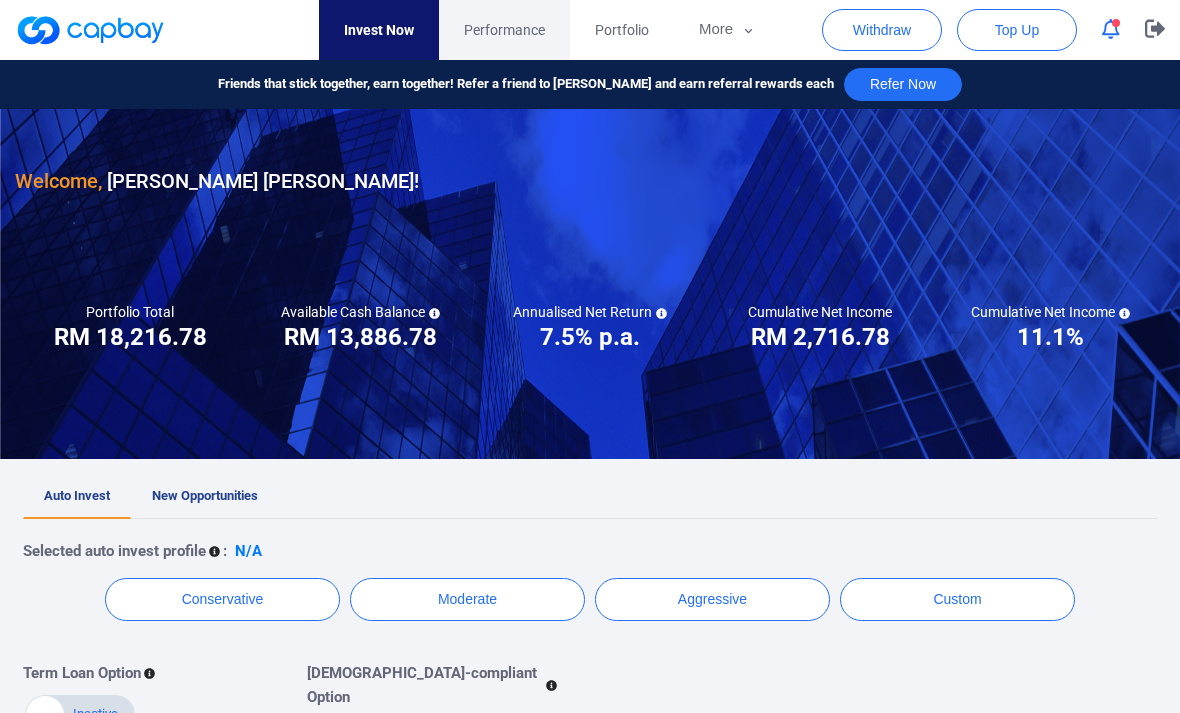 click on "Performance" at bounding box center [504, 30] 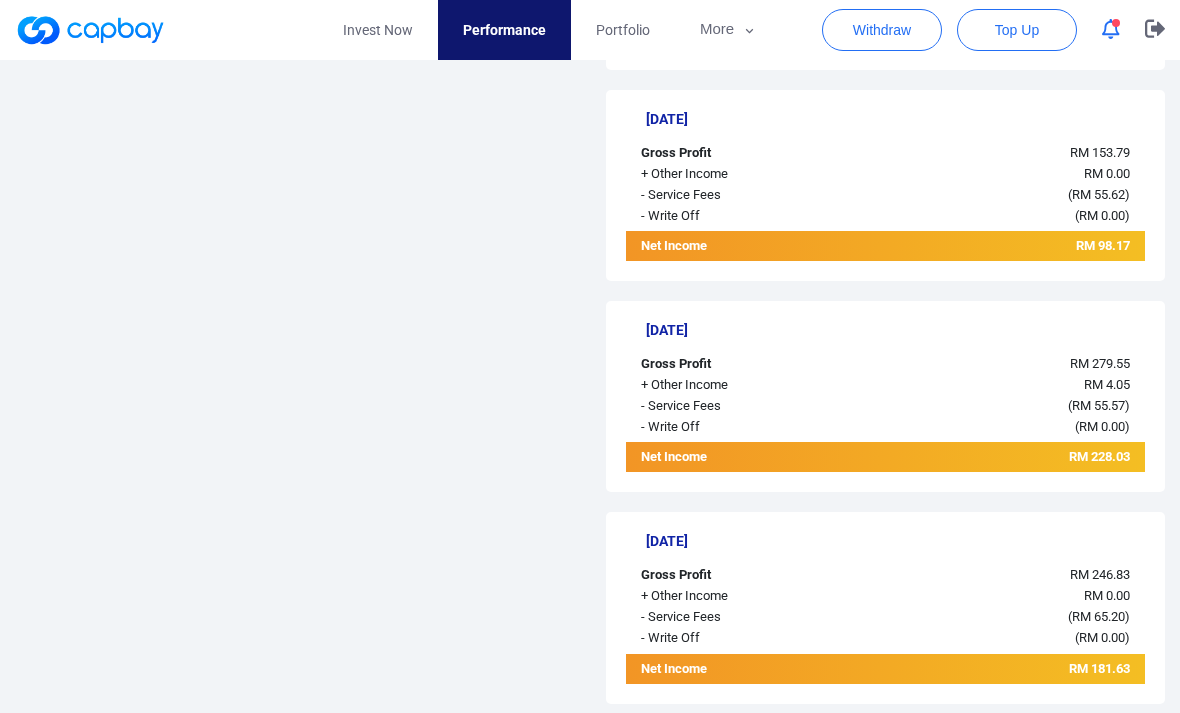 scroll, scrollTop: 1996, scrollLeft: 0, axis: vertical 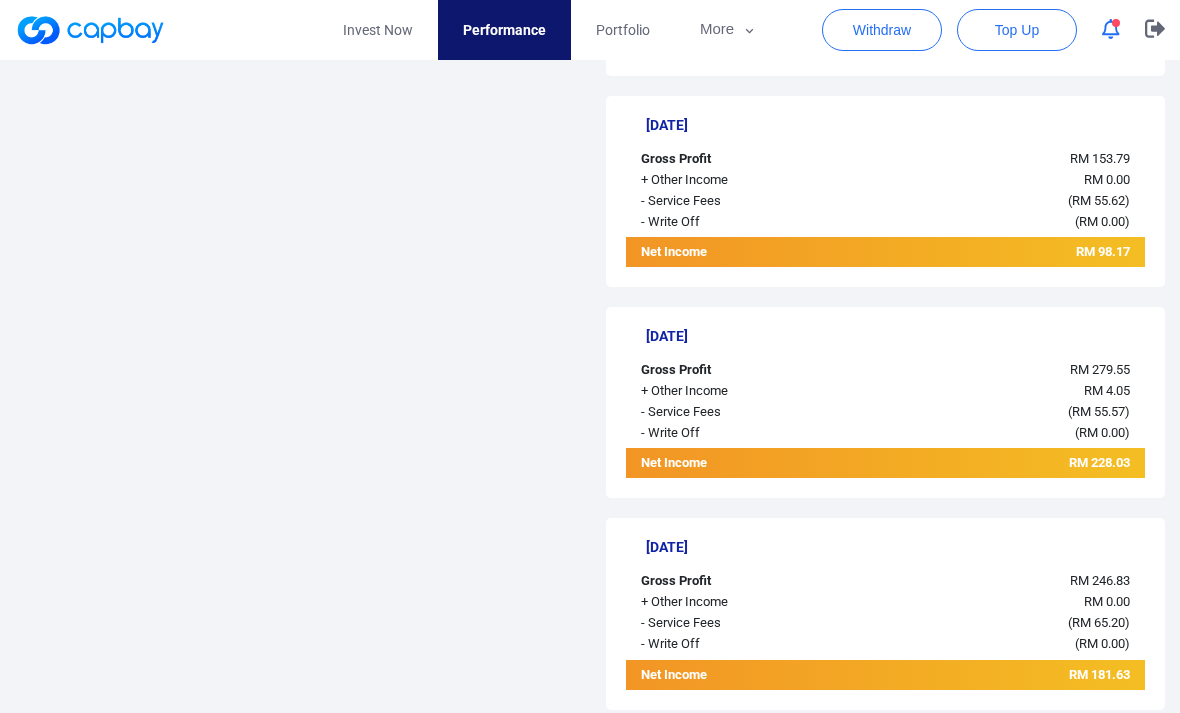 click on "2" at bounding box center (894, 743) 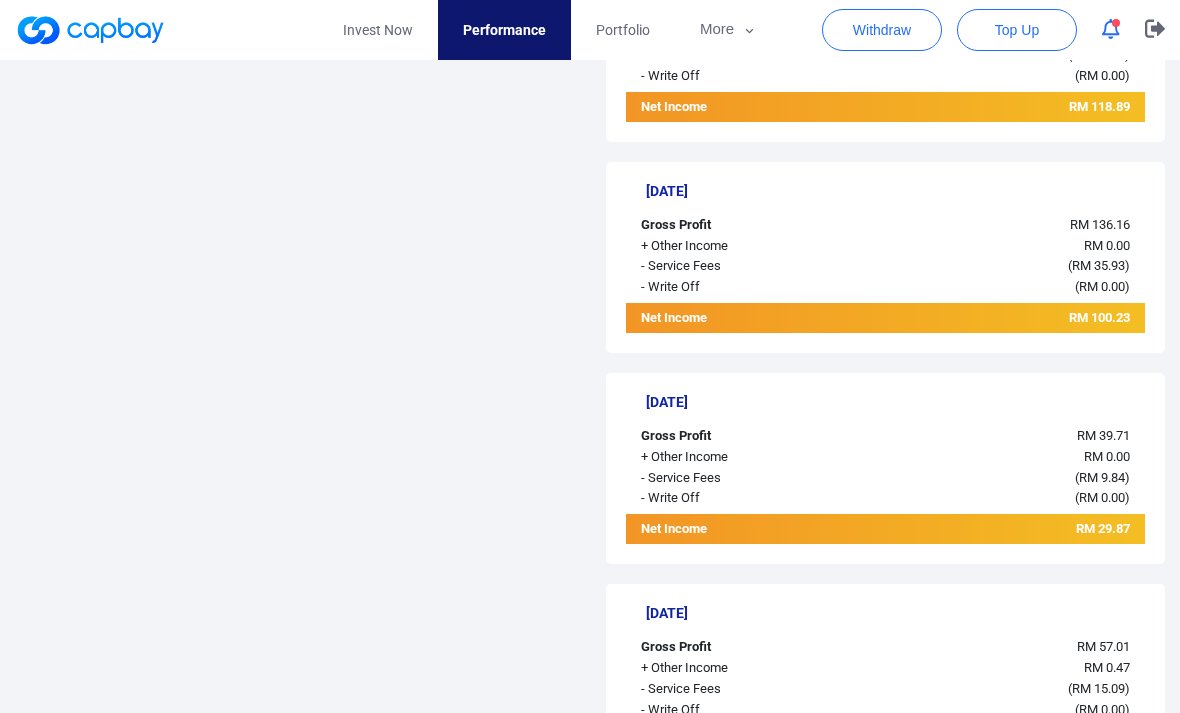 scroll, scrollTop: 2036, scrollLeft: 0, axis: vertical 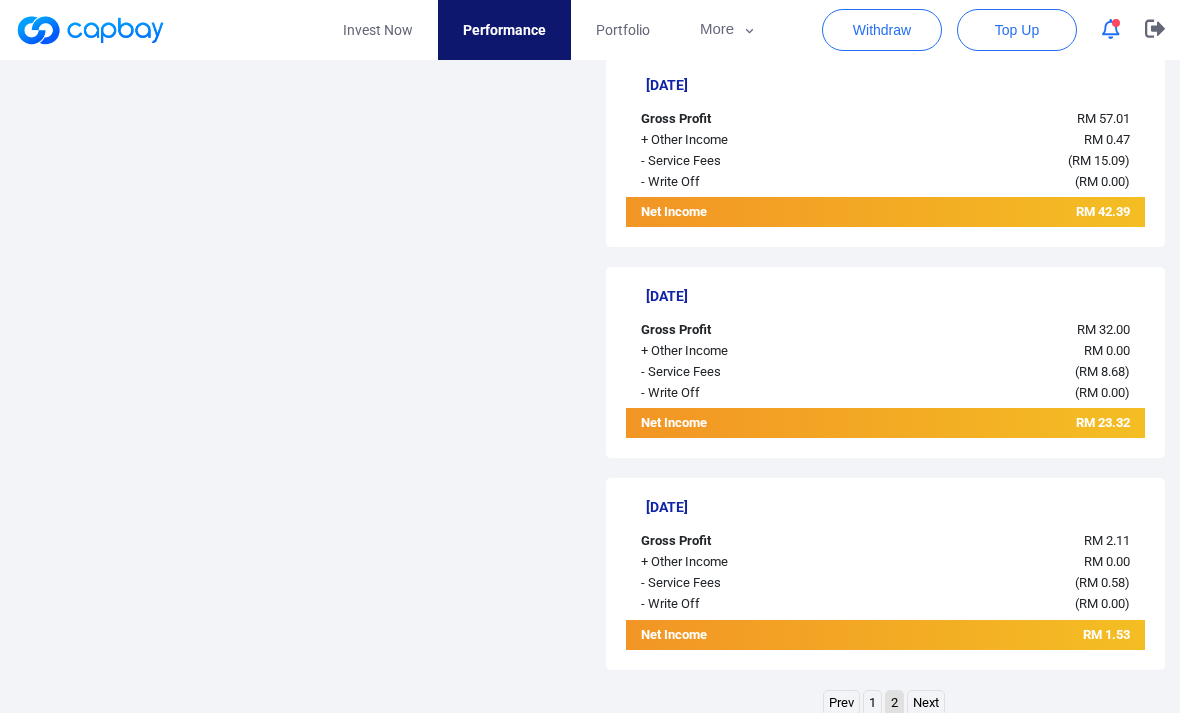 click on "1" at bounding box center (872, 703) 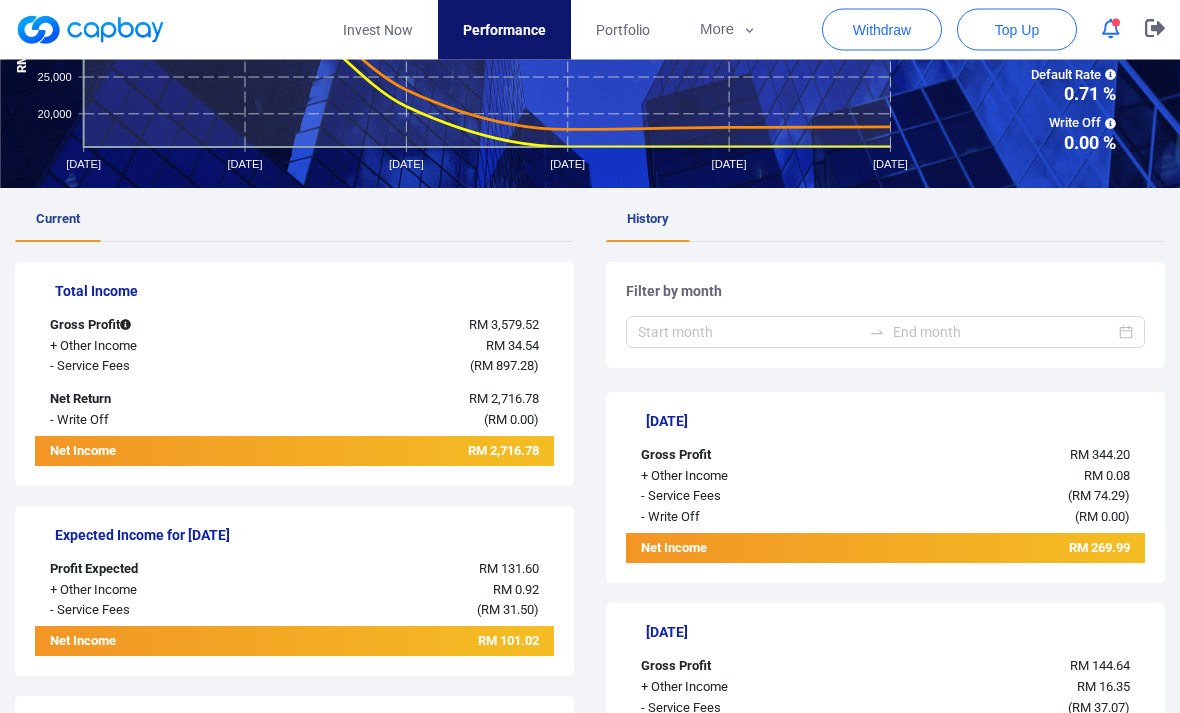 scroll, scrollTop: 0, scrollLeft: 0, axis: both 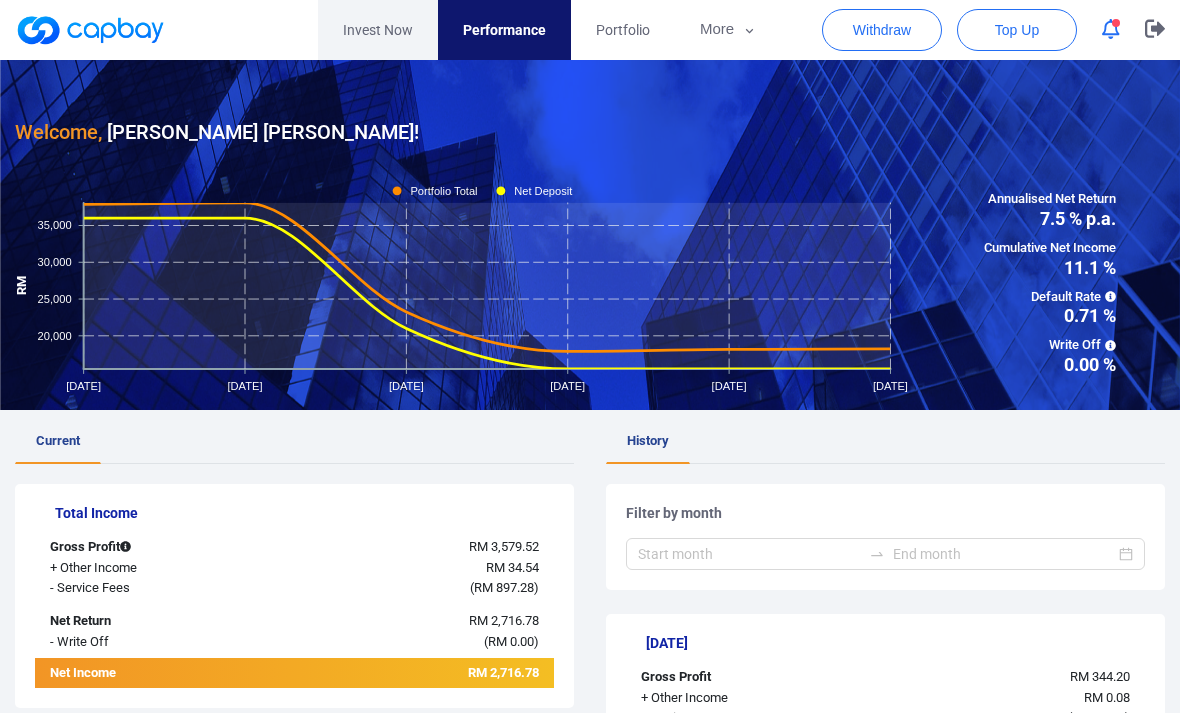 click on "Invest Now" at bounding box center [378, 30] 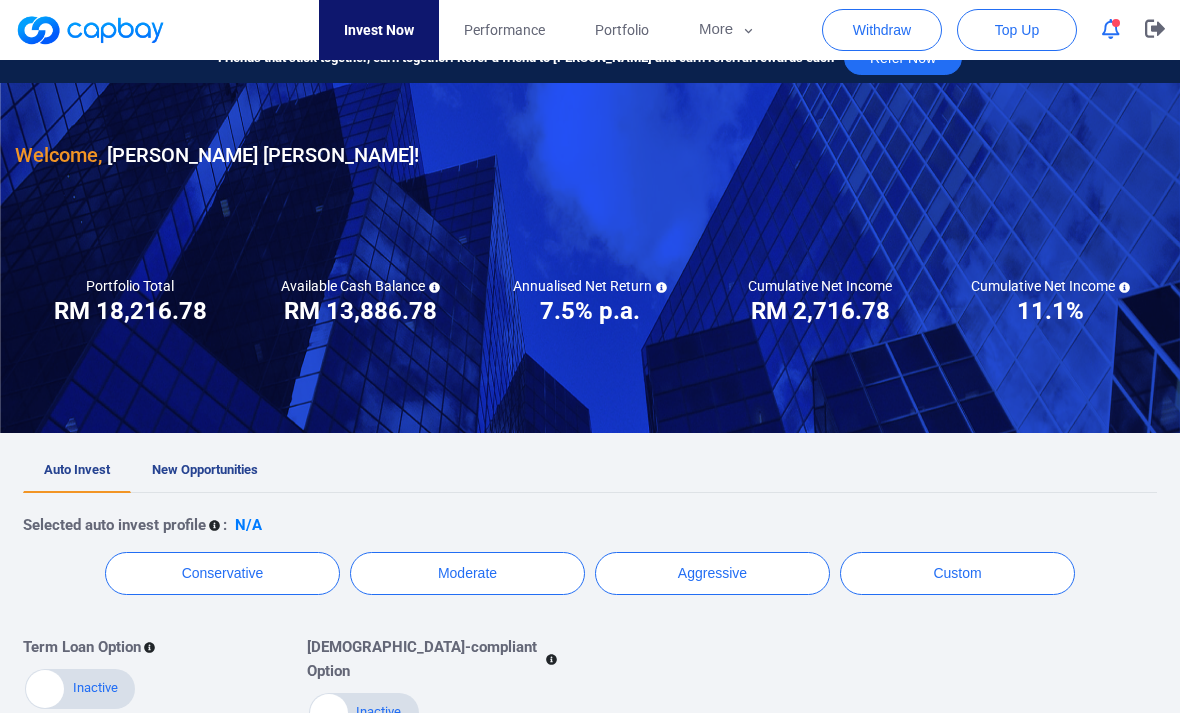 scroll, scrollTop: 27, scrollLeft: 0, axis: vertical 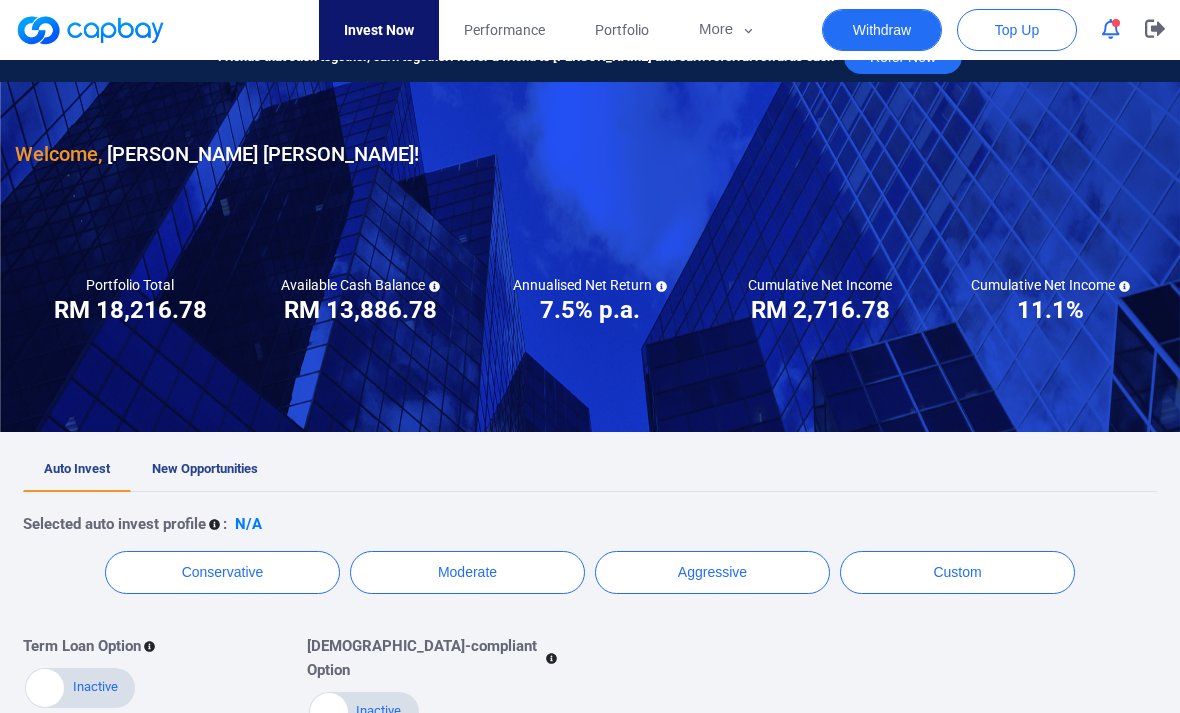 click on "Withdraw" at bounding box center (882, 30) 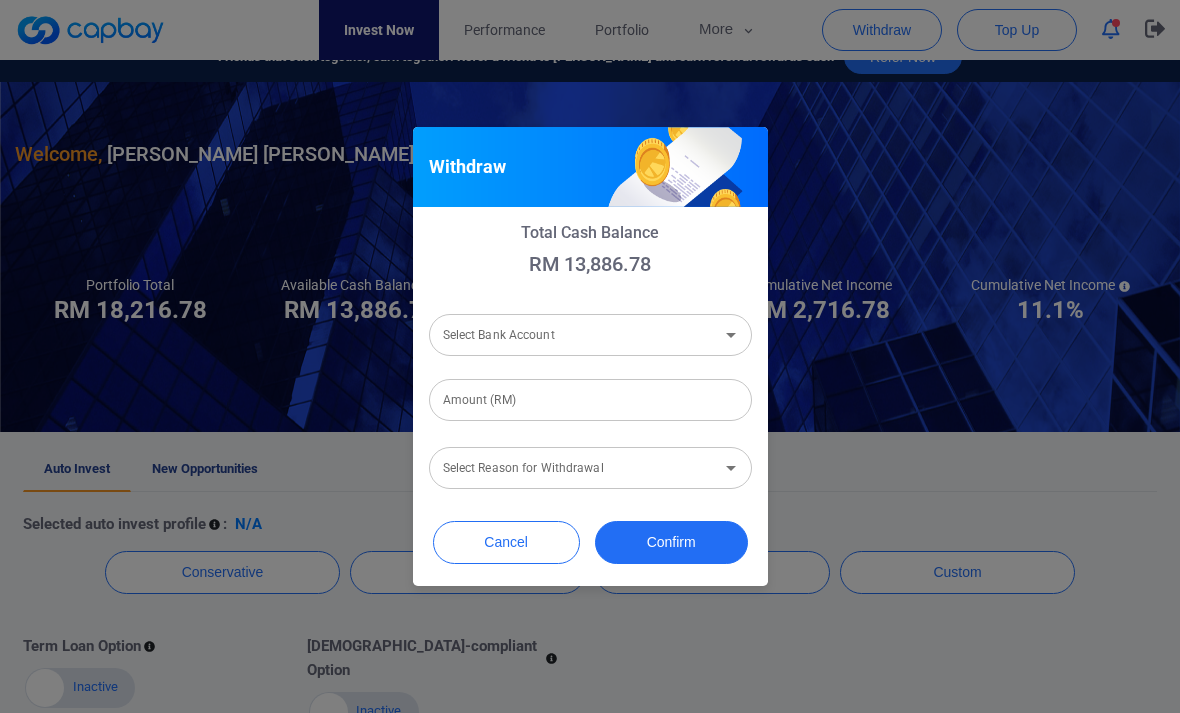 click on "Select Reason for Withdrawal" at bounding box center (574, 468) 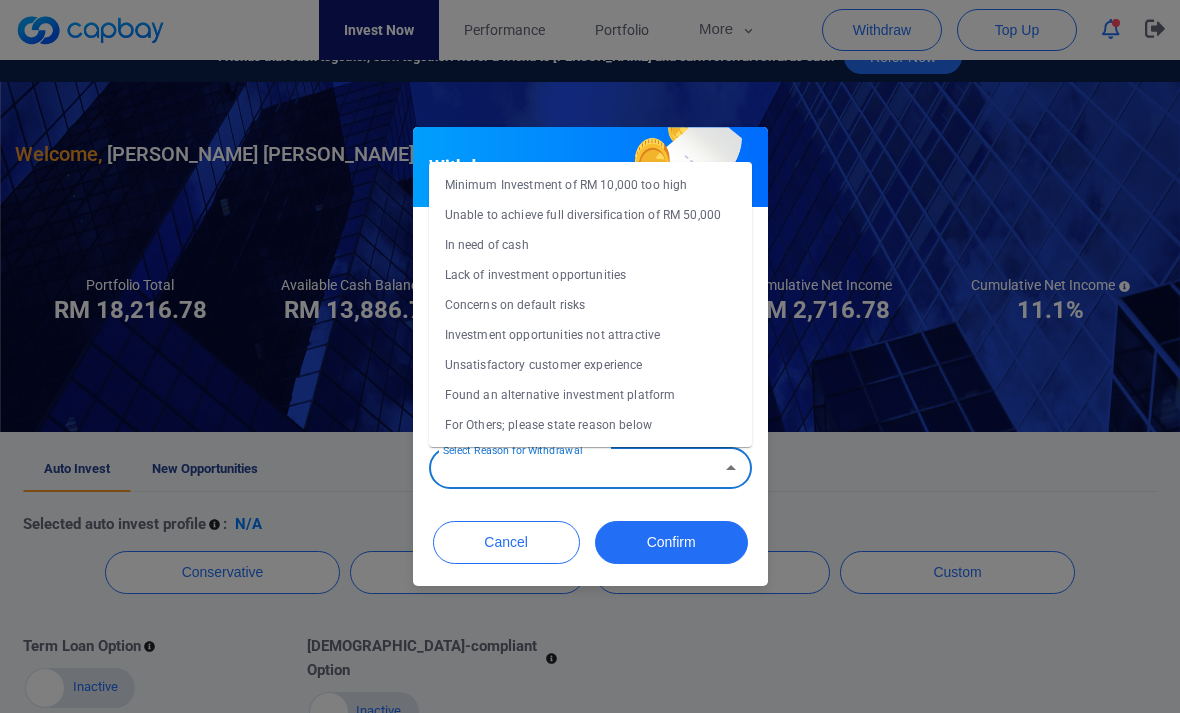 click on "Withdraw Total Cash Balance RM 13,886.78 Select Bank Account Select Bank Account Amount (RM) Amount (RM) Select Reason for Withdrawal Select Reason for Withdrawal Minimum Investment of RM 10,000 too high Unable to achieve full diversification of RM 50,000 In need of cash Lack of investment opportunities Concerns on default risks Investment opportunities not attractive Unsatisfactory customer experience Found an alternative investment platform For Others; please state reason below Cancel Confirm" at bounding box center (590, 356) 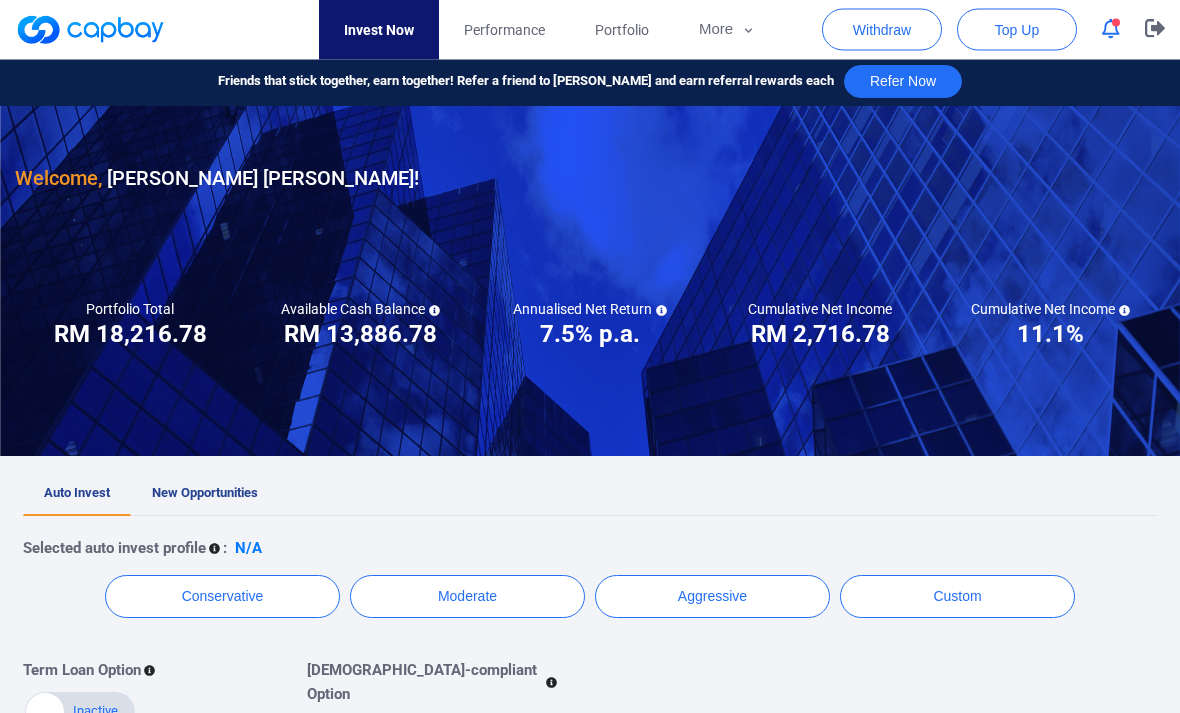 scroll, scrollTop: 0, scrollLeft: 0, axis: both 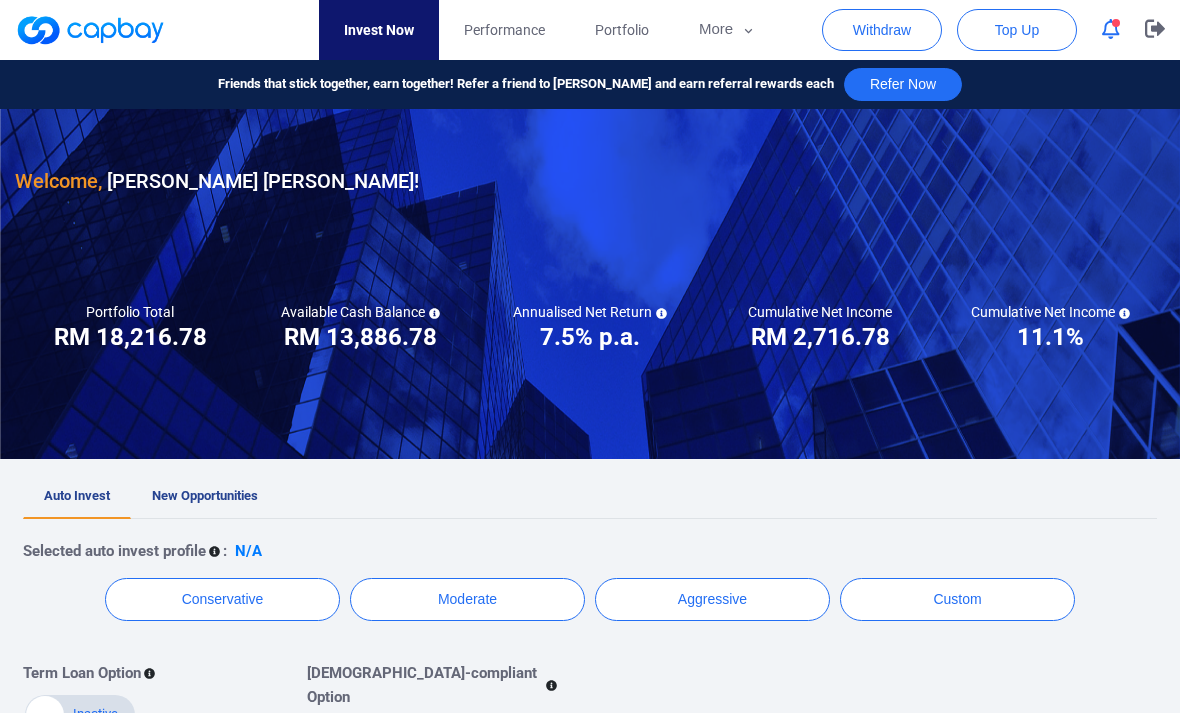 click on "Welcome,   [PERSON_NAME] [PERSON_NAME] ! Portfolio Total Portfolio Total RM   ***** RM   18,216.78 Available Cash Balance RM   ***** RM   13,886.78 Annualised Net Return ***** 7.5% p.a. Cumulative Net Income RM   ***** RM   2,716.78 Cumulative Net Income ***** 11.1% Withdrawal Top Up Auto Invest New Opportunities Selected auto invest profile   : N/A Conservative Moderate Aggressive Custom Term Loan Option   Active Inactive Shariah-compliant Option   Active Inactive" at bounding box center [590, 581] 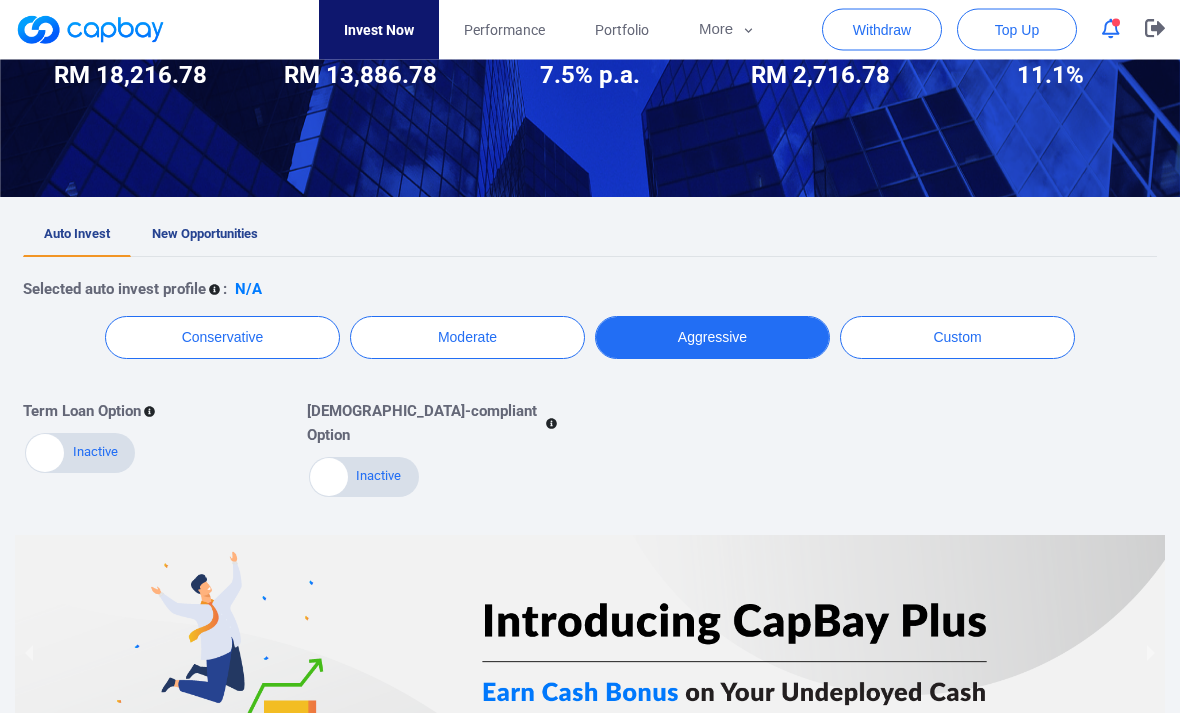 click on "Aggressive" at bounding box center (712, 338) 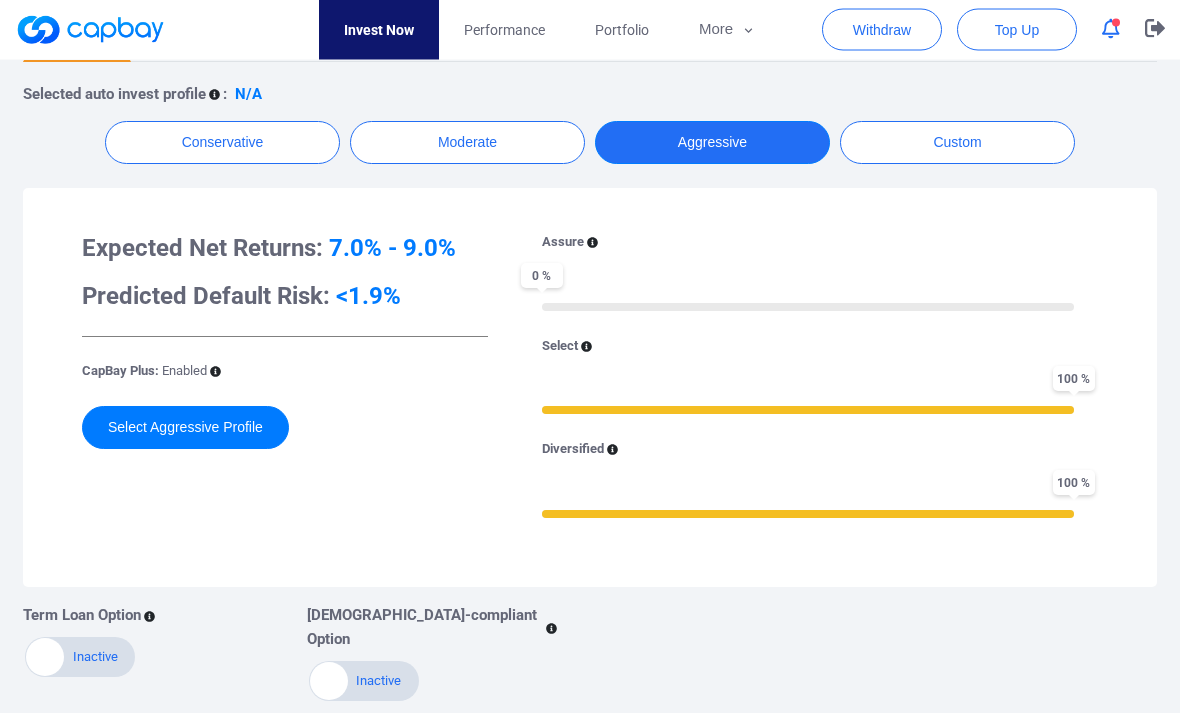 scroll, scrollTop: 457, scrollLeft: 0, axis: vertical 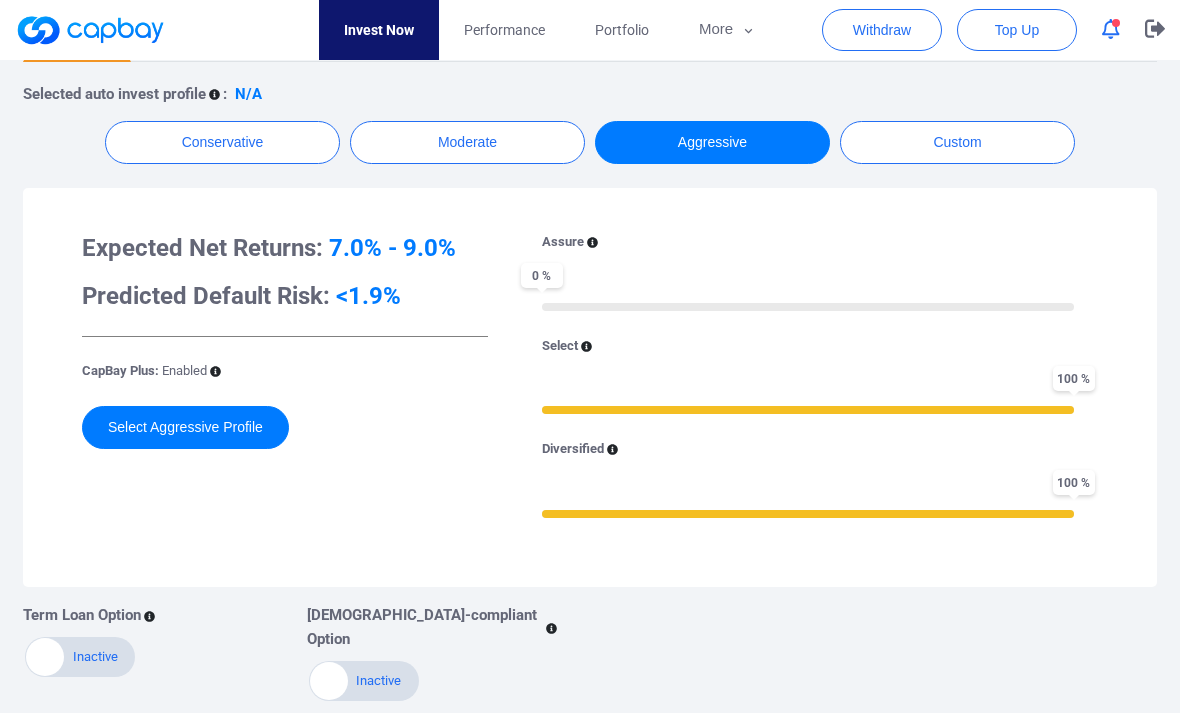 click on "Selected auto invest profile   : N/A" at bounding box center (590, 94) 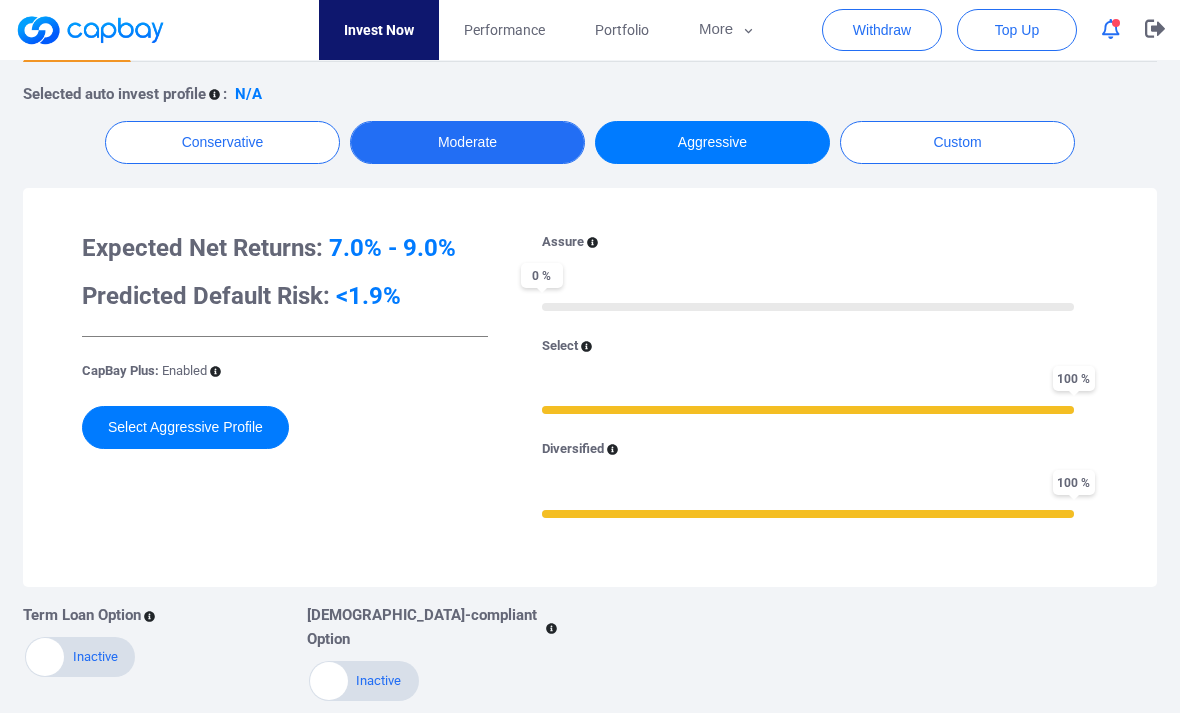 click on "Moderate" at bounding box center (467, 142) 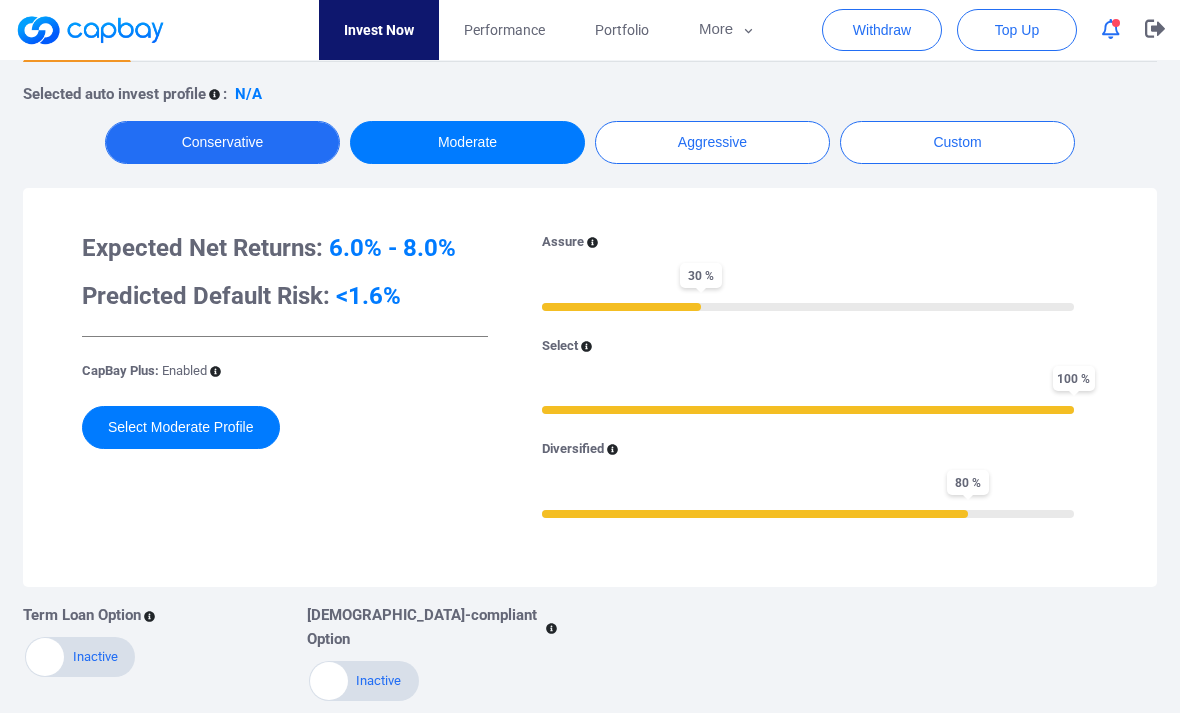 click on "Conservative" at bounding box center [222, 142] 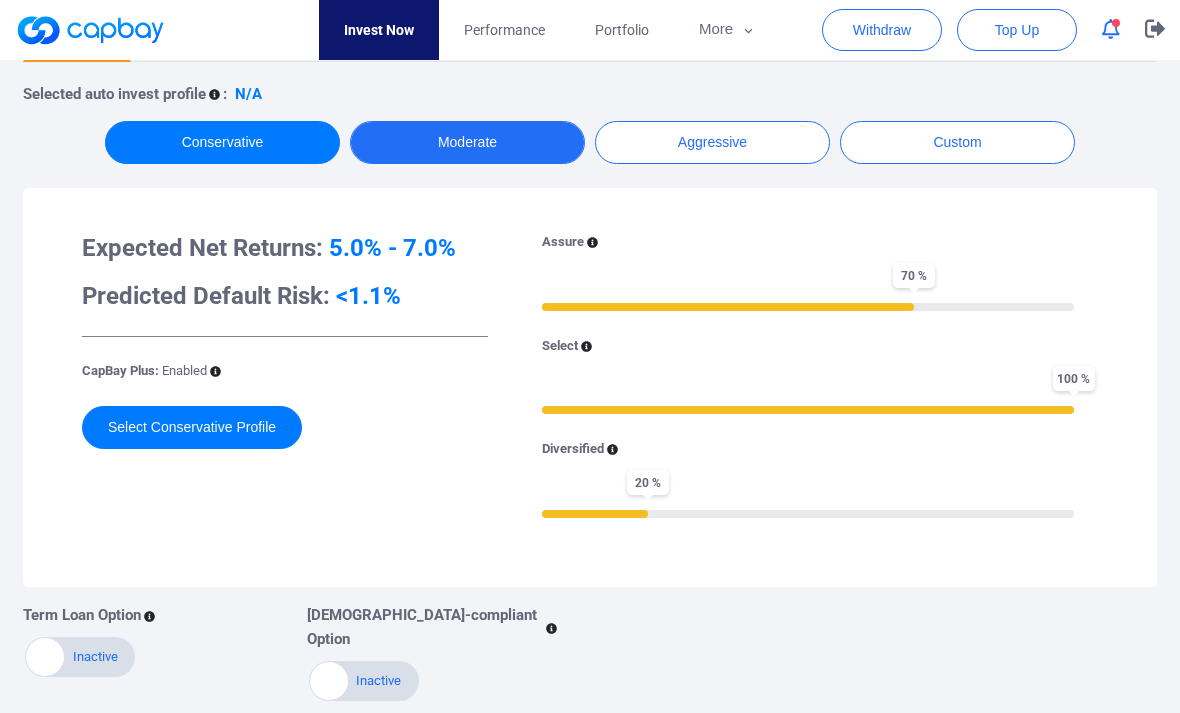 click on "Moderate" at bounding box center (467, 142) 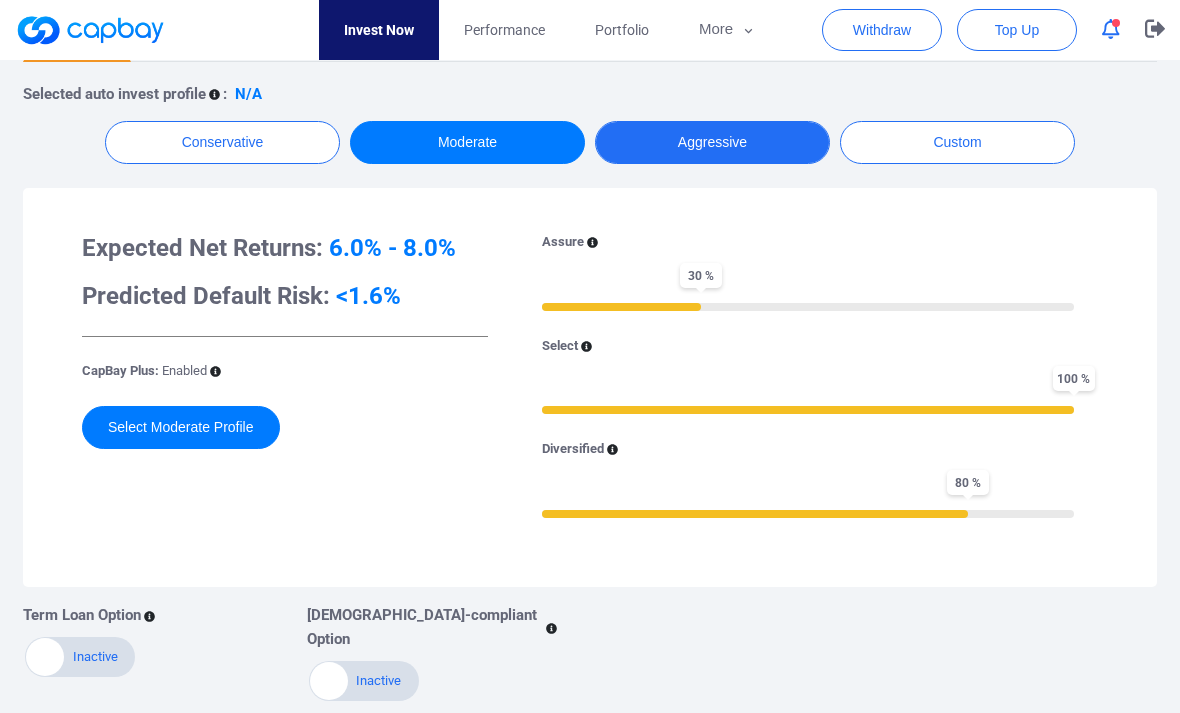 click on "Aggressive" at bounding box center (712, 142) 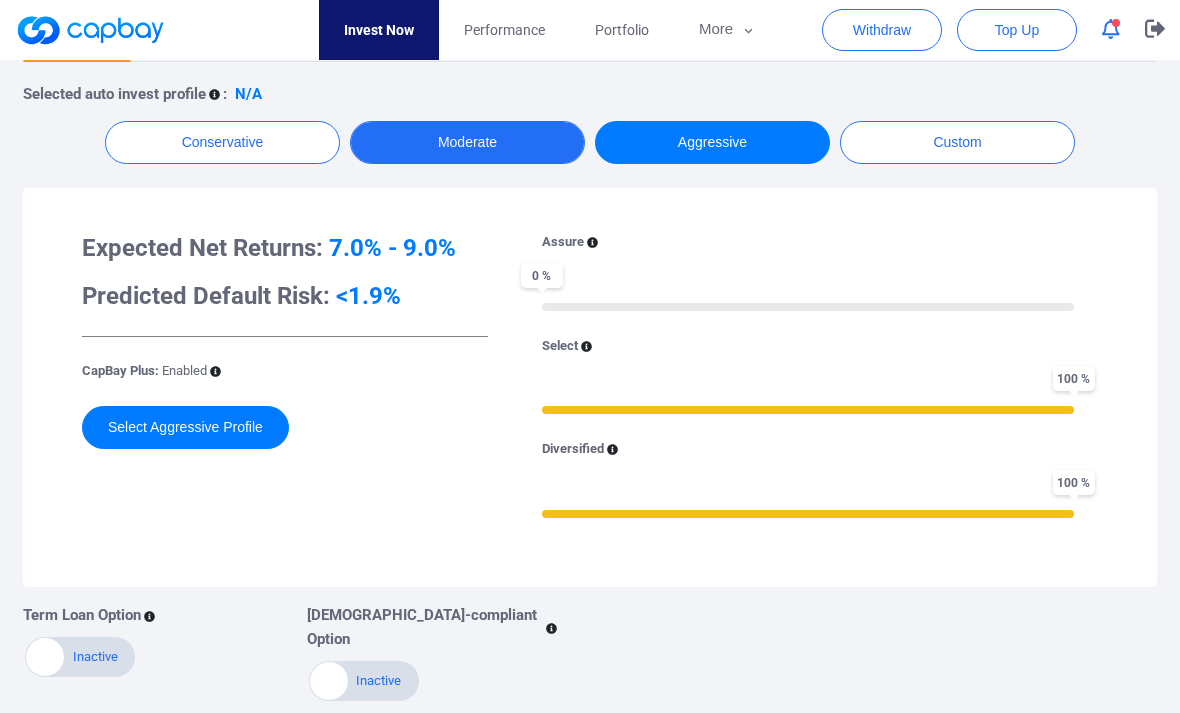 click on "Moderate" at bounding box center [467, 142] 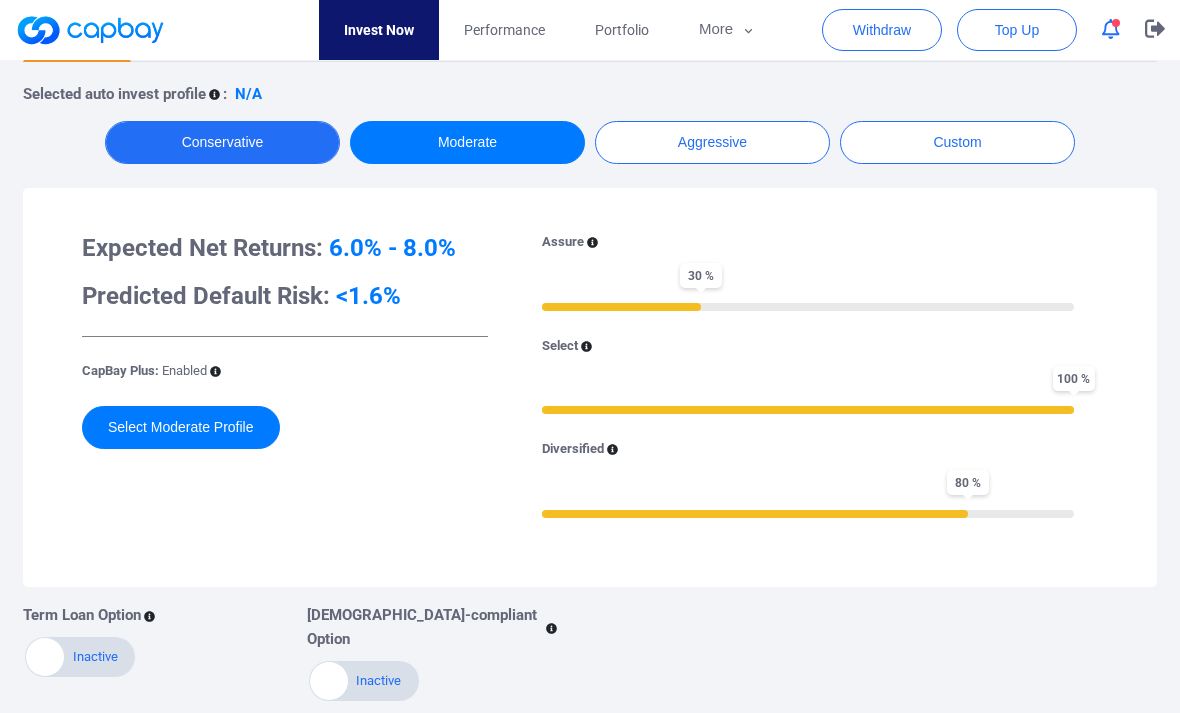click on "Conservative" at bounding box center (222, 142) 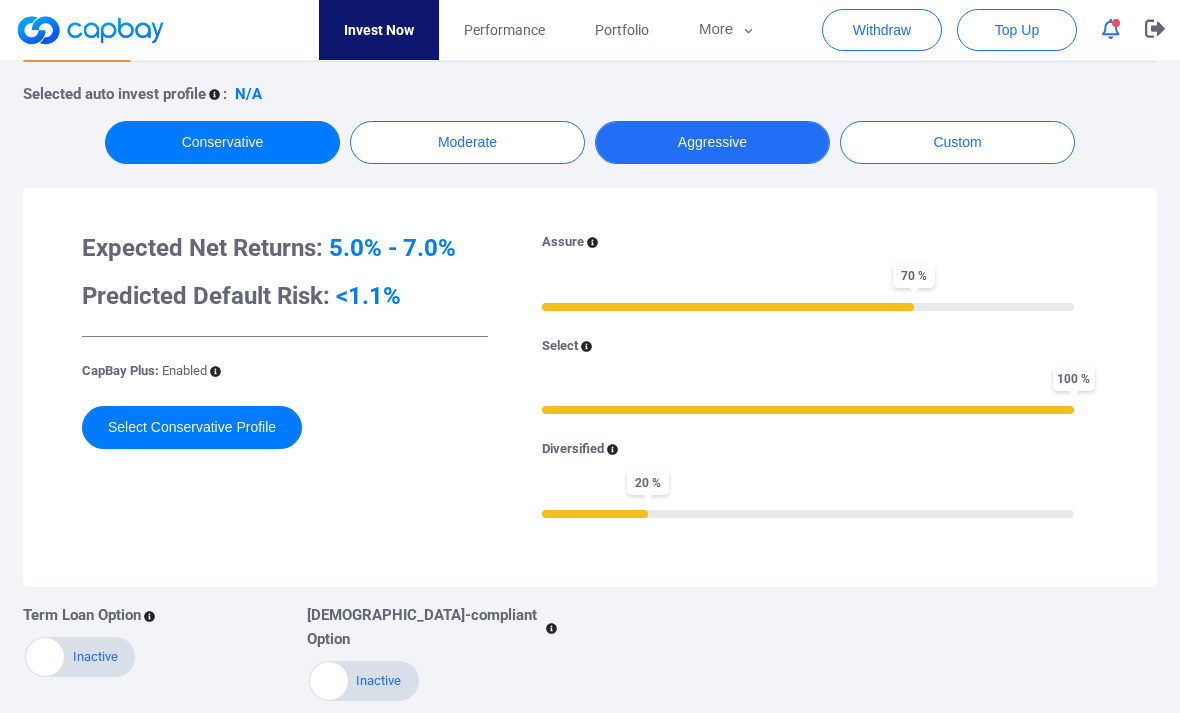 click on "Aggressive" at bounding box center [712, 142] 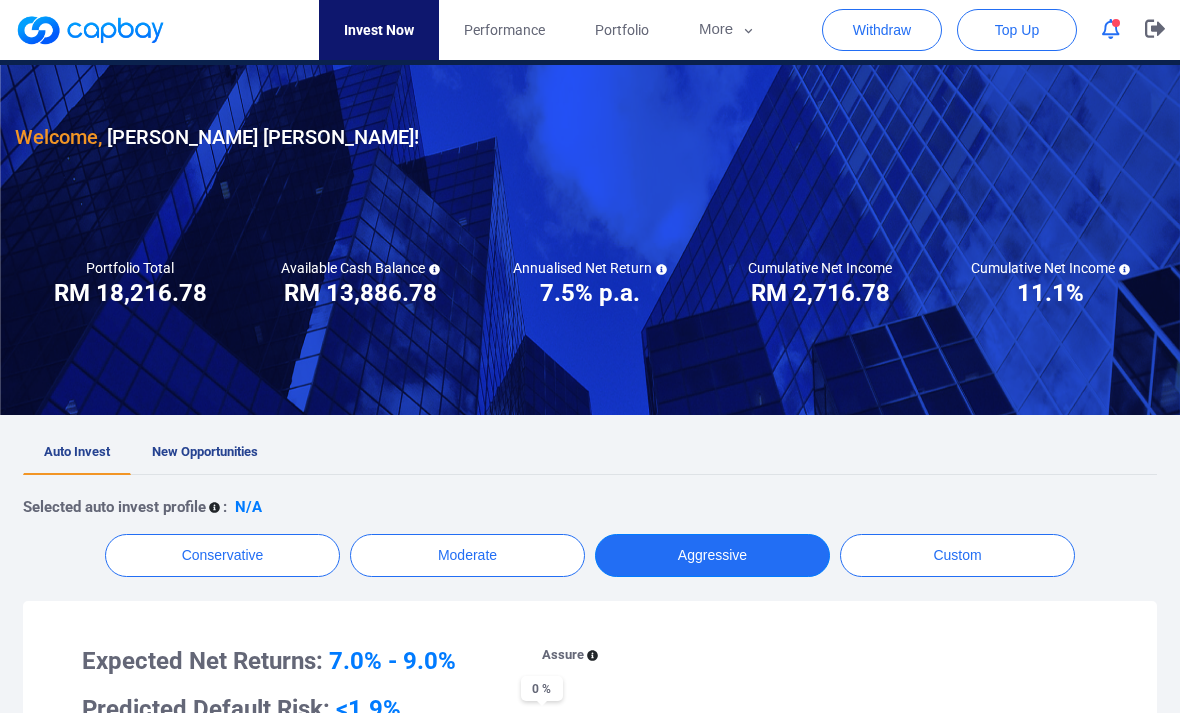 scroll, scrollTop: 55, scrollLeft: 0, axis: vertical 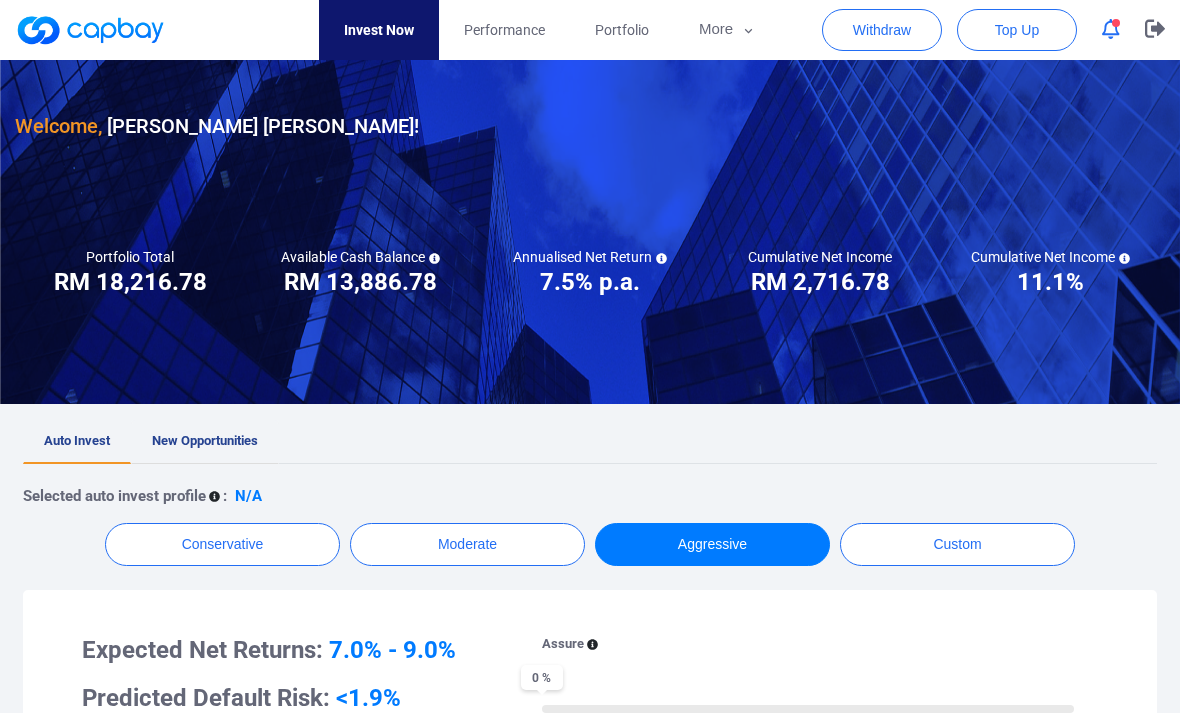 click on "New Opportunities" at bounding box center [205, 440] 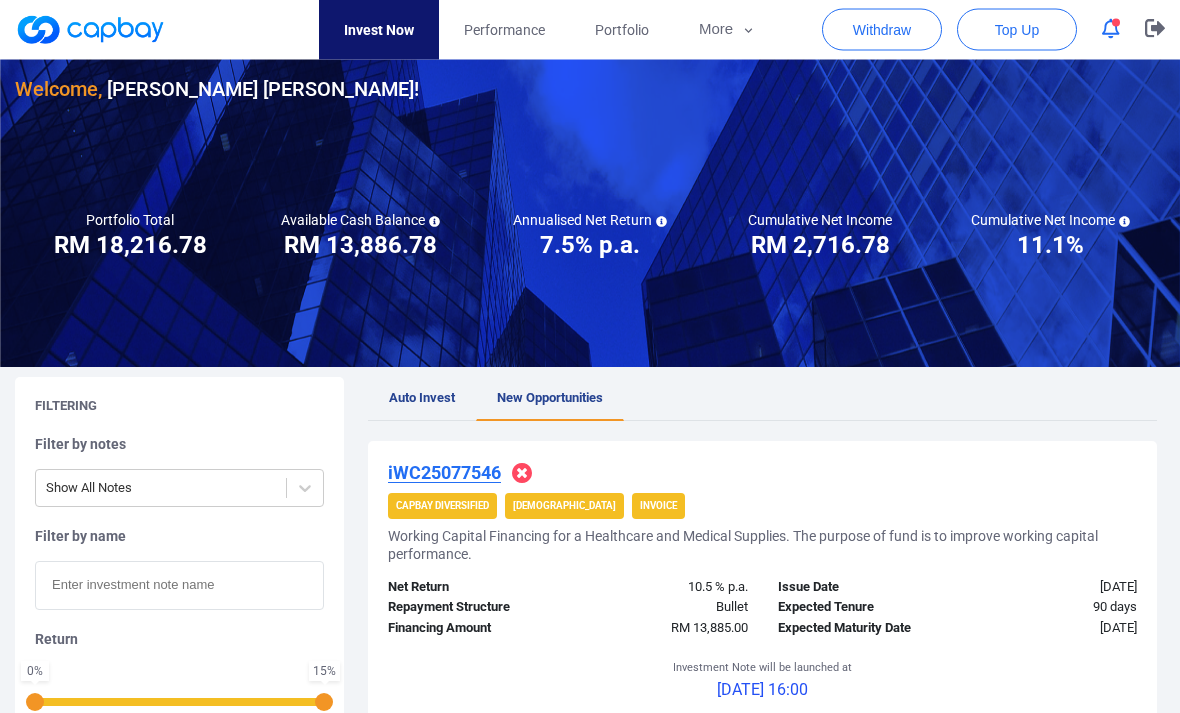 scroll, scrollTop: 0, scrollLeft: 0, axis: both 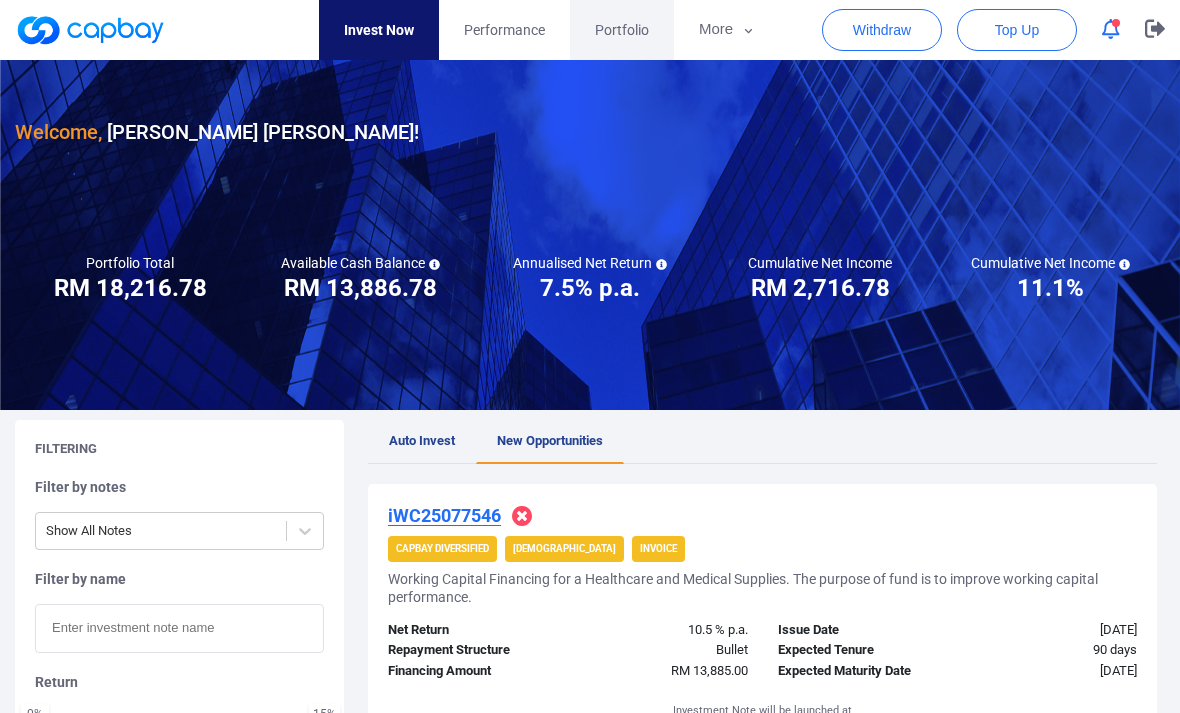click on "Portfolio" at bounding box center [622, 30] 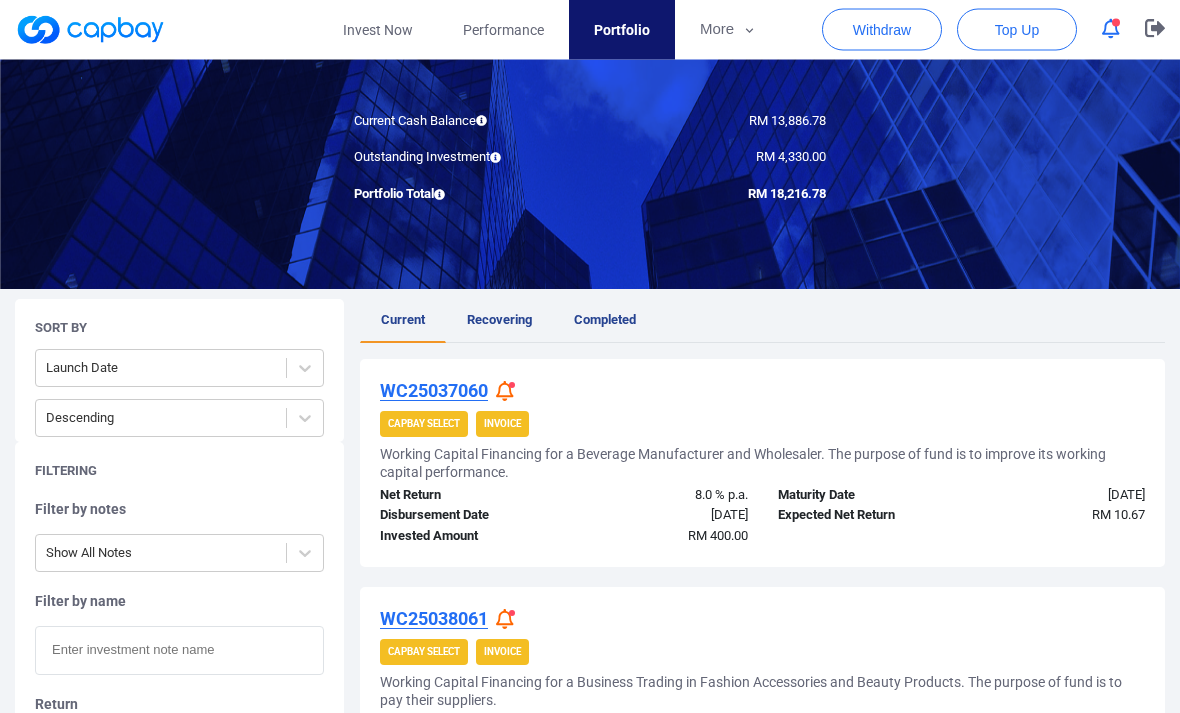 scroll, scrollTop: 170, scrollLeft: 0, axis: vertical 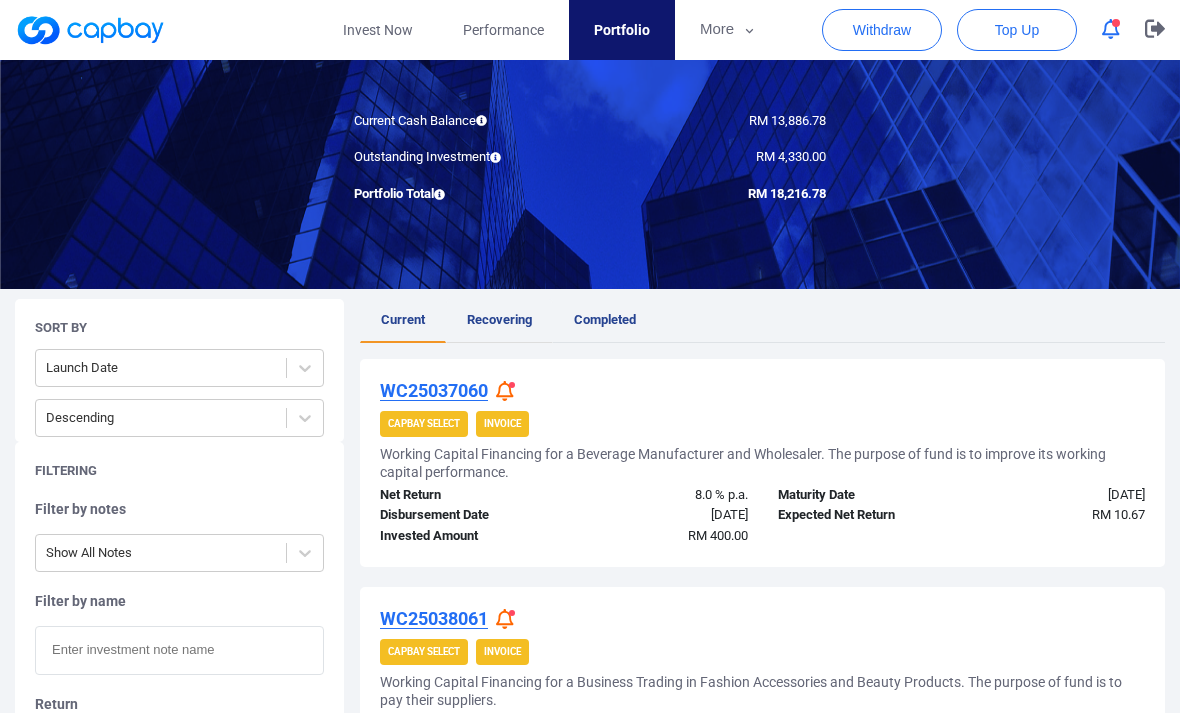 click on "Recovering" at bounding box center (499, 319) 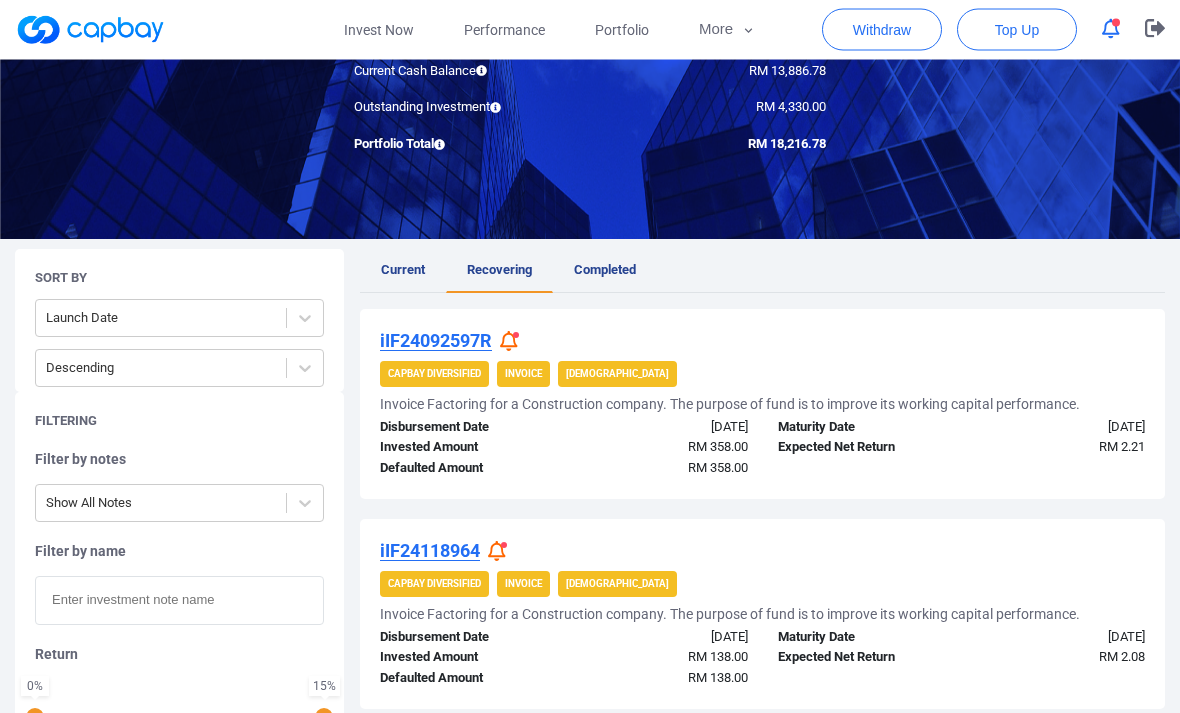 scroll, scrollTop: 219, scrollLeft: 0, axis: vertical 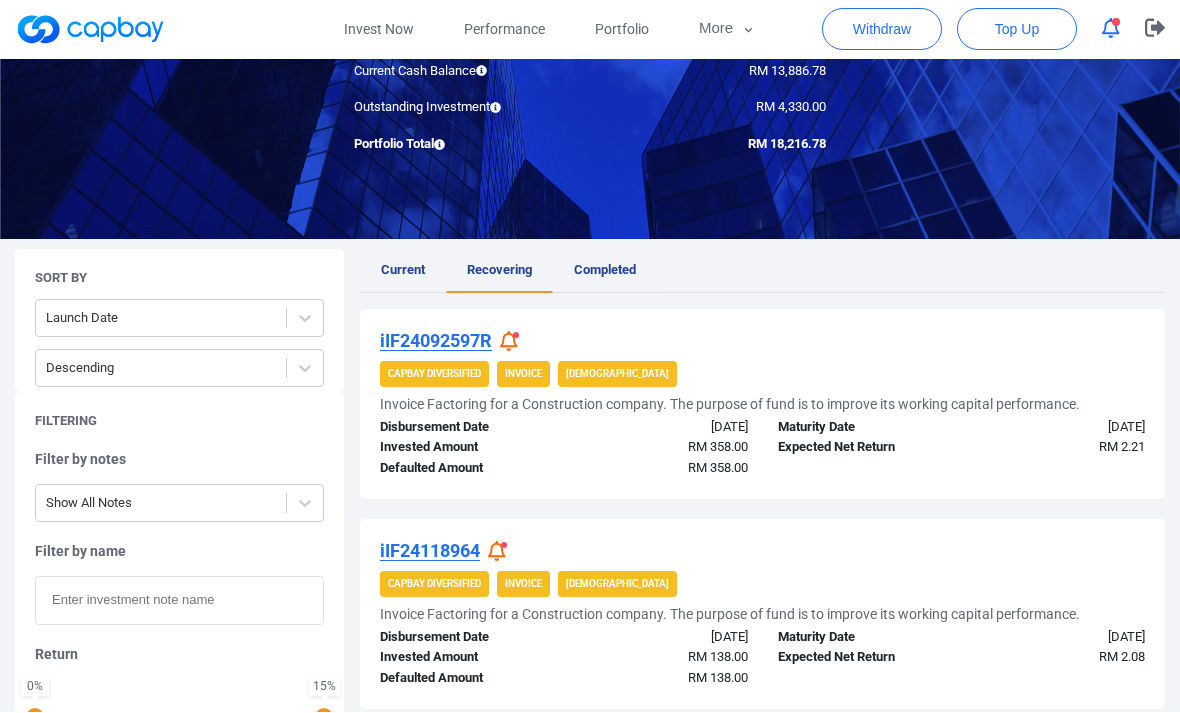 click on "Completed" at bounding box center [605, 272] 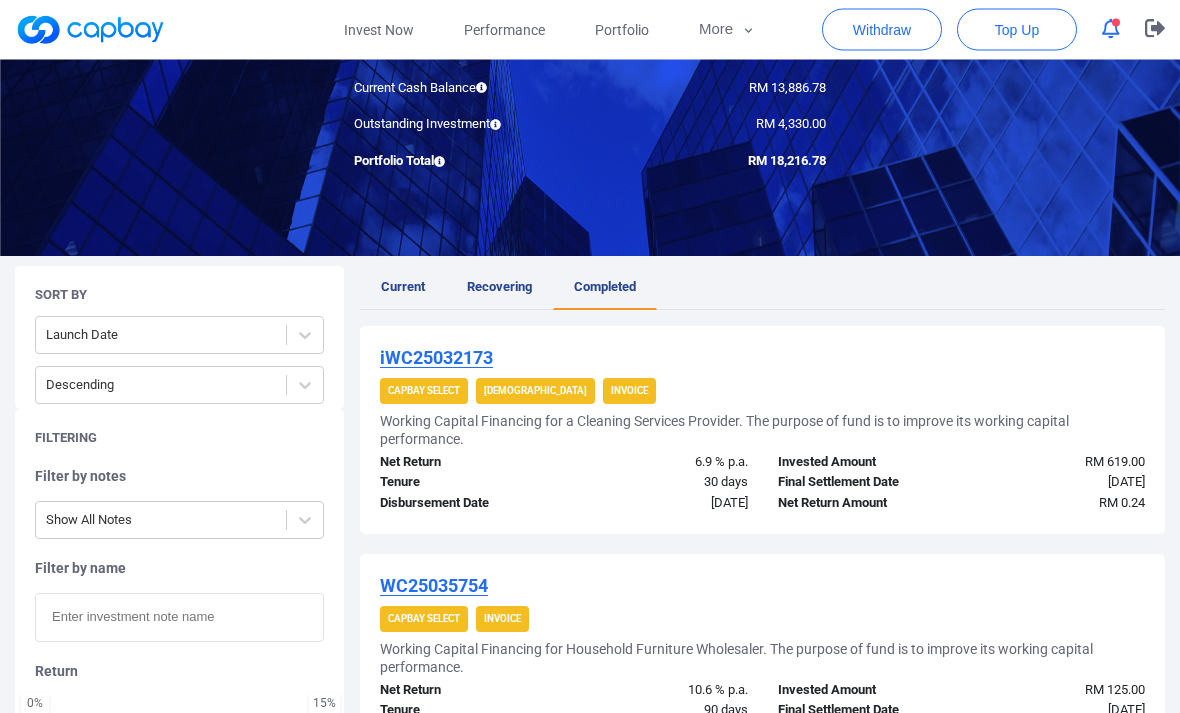 scroll, scrollTop: 204, scrollLeft: 0, axis: vertical 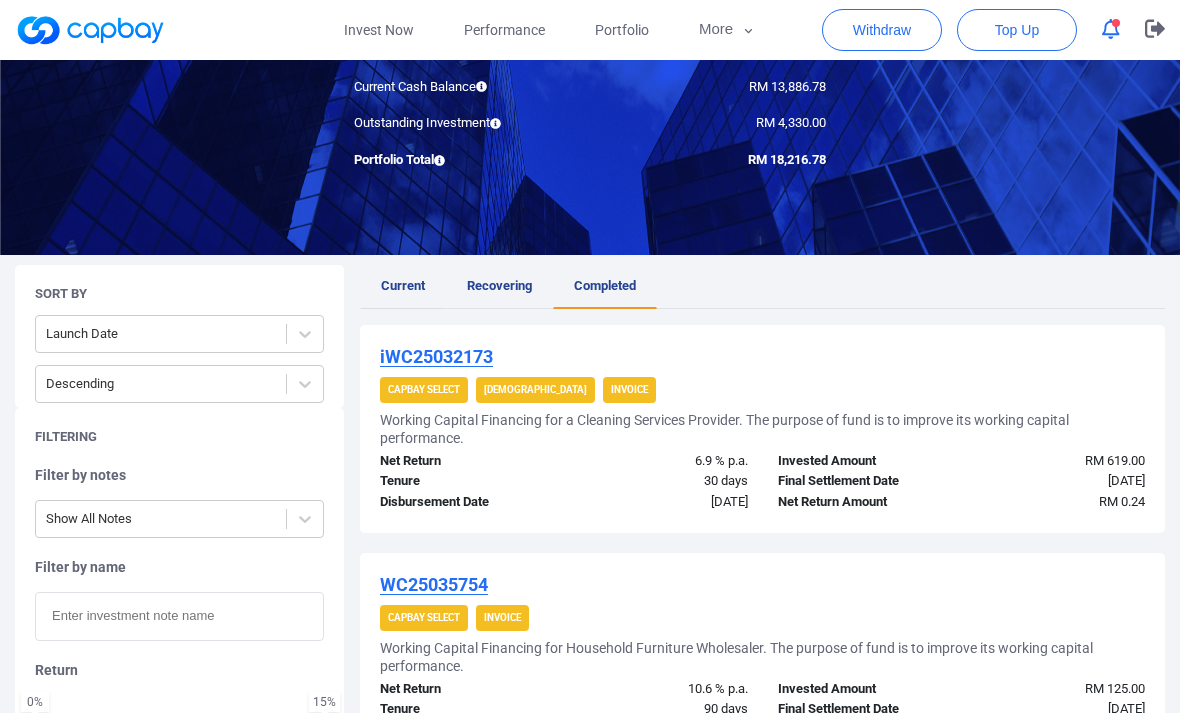 click on "Current" at bounding box center [403, 285] 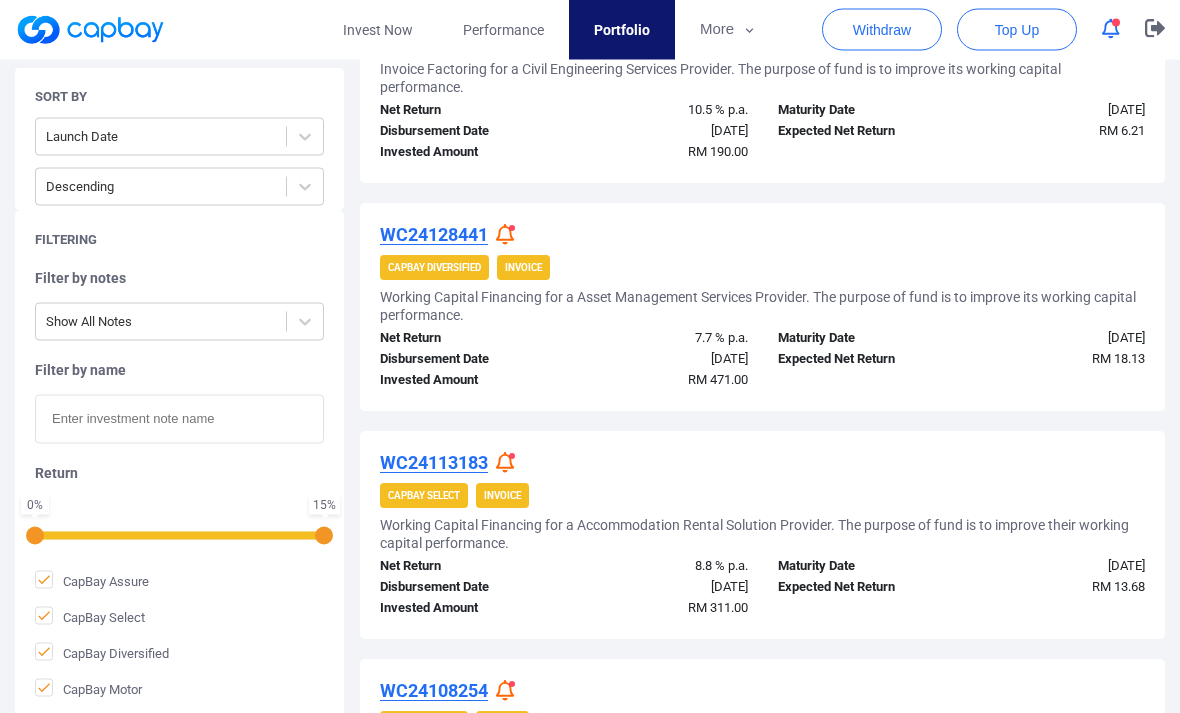 scroll, scrollTop: 1709, scrollLeft: 0, axis: vertical 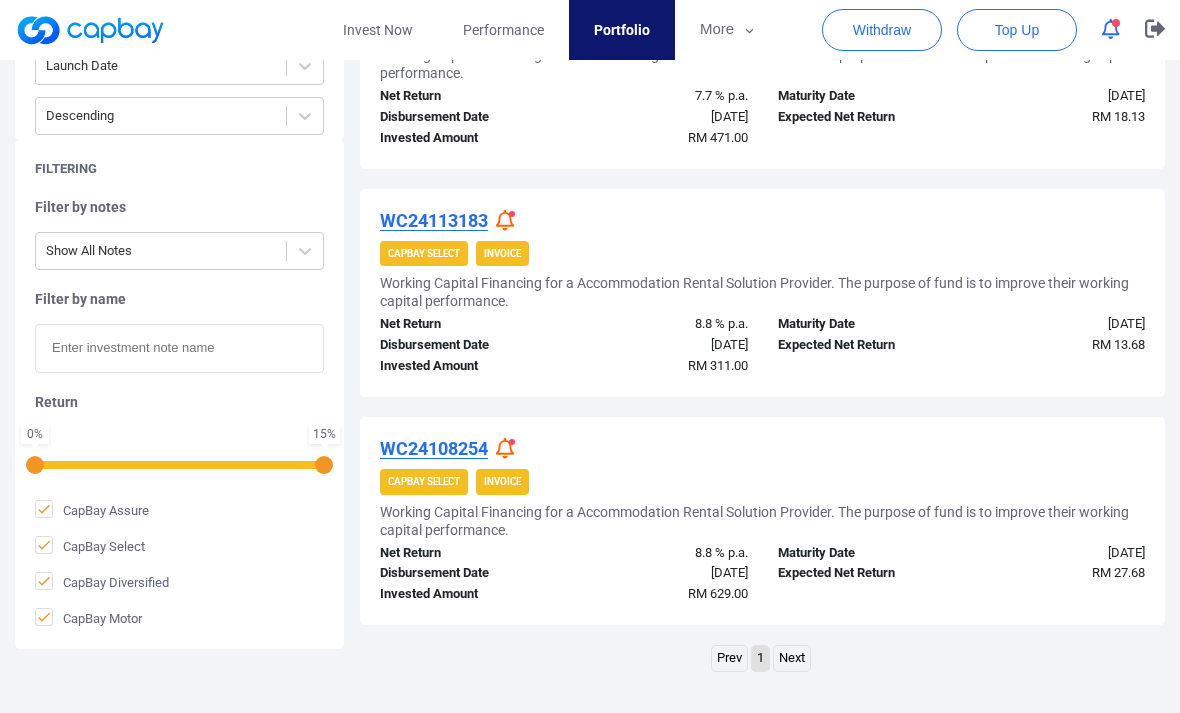click on "Working Capital Financing for a Accommodation Rental Solution Provider. The purpose of fund is to improve their working capital performance." at bounding box center [762, 521] 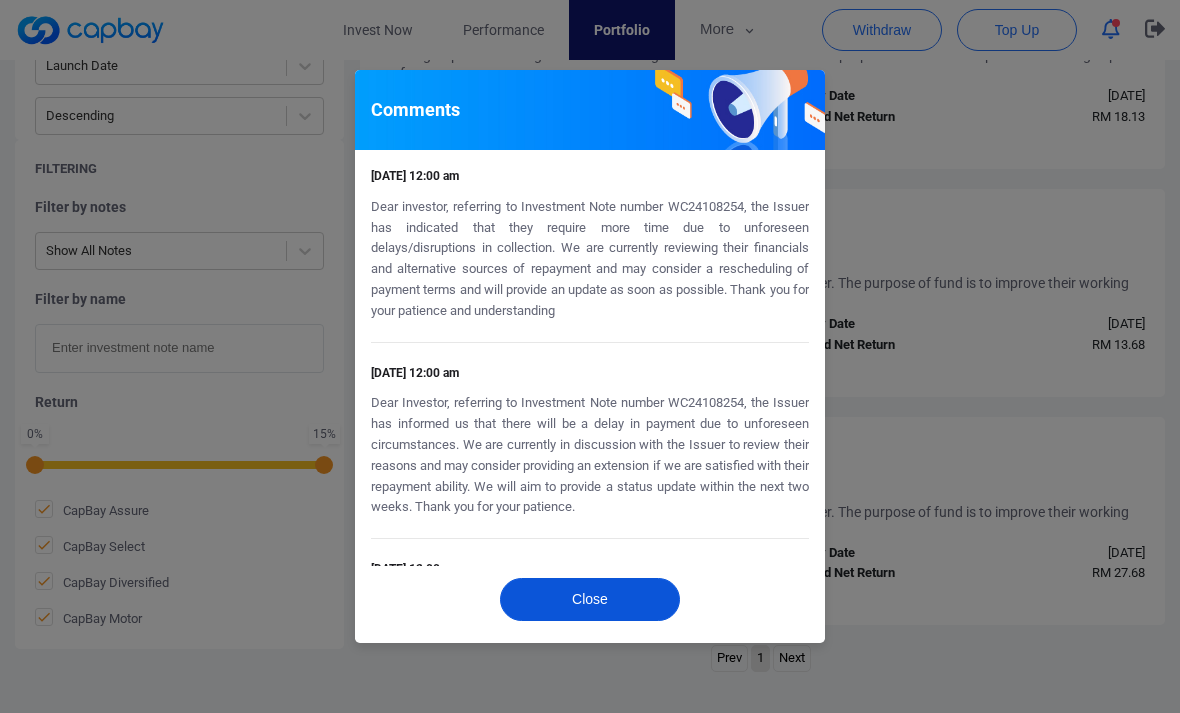click on "Close" at bounding box center [590, 599] 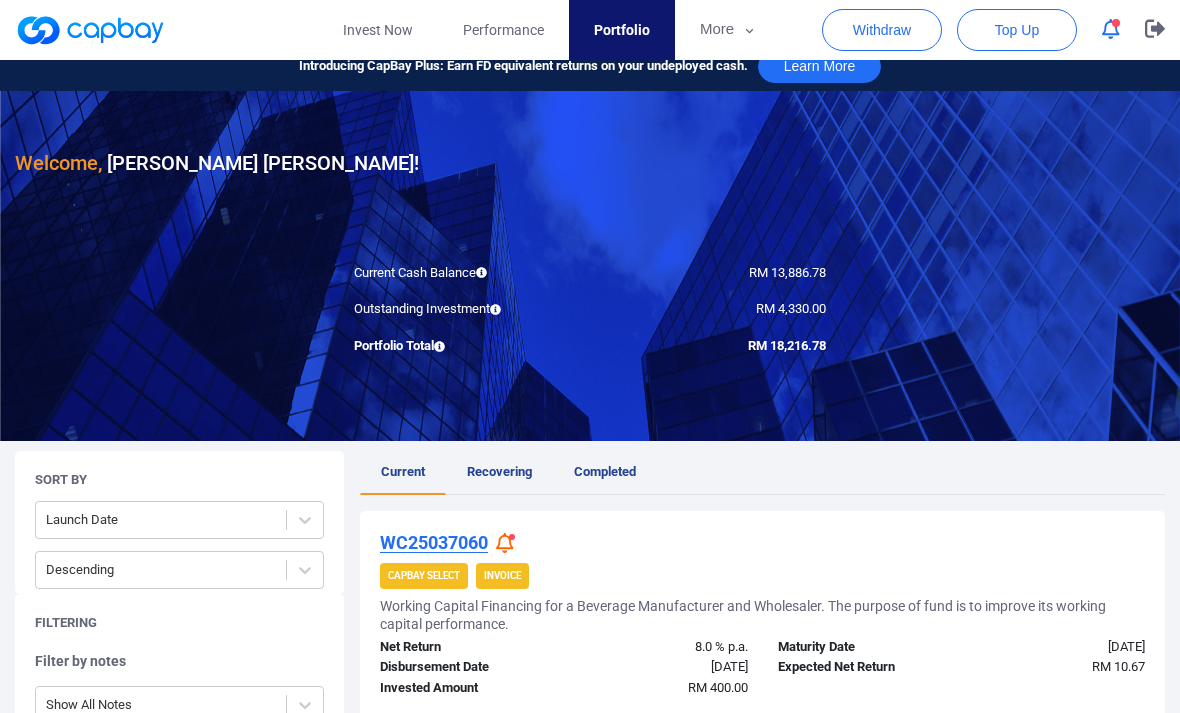 scroll, scrollTop: 17, scrollLeft: 0, axis: vertical 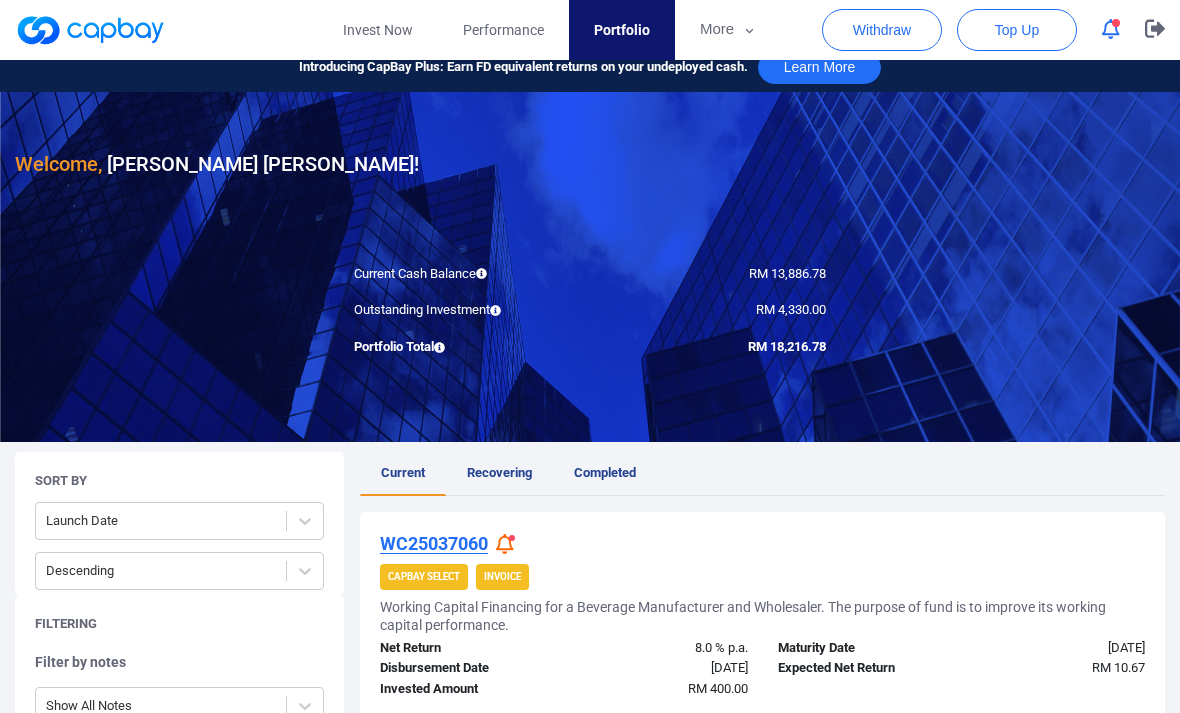 click 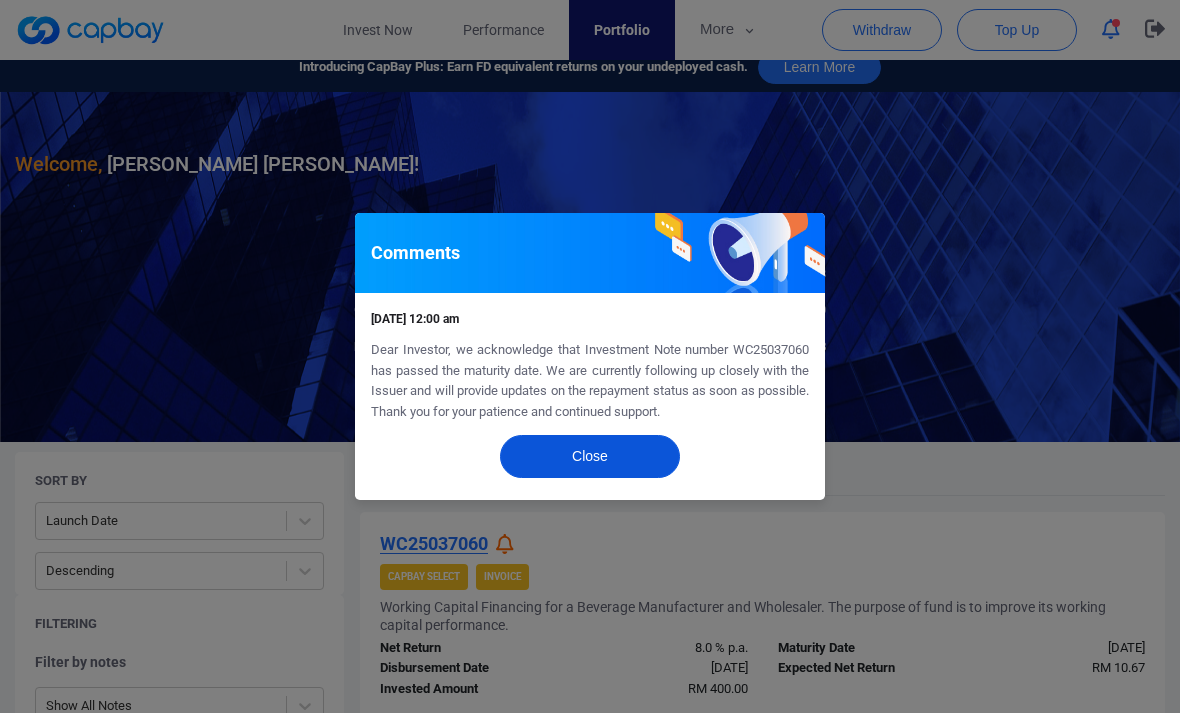 click on "Close" at bounding box center (590, 456) 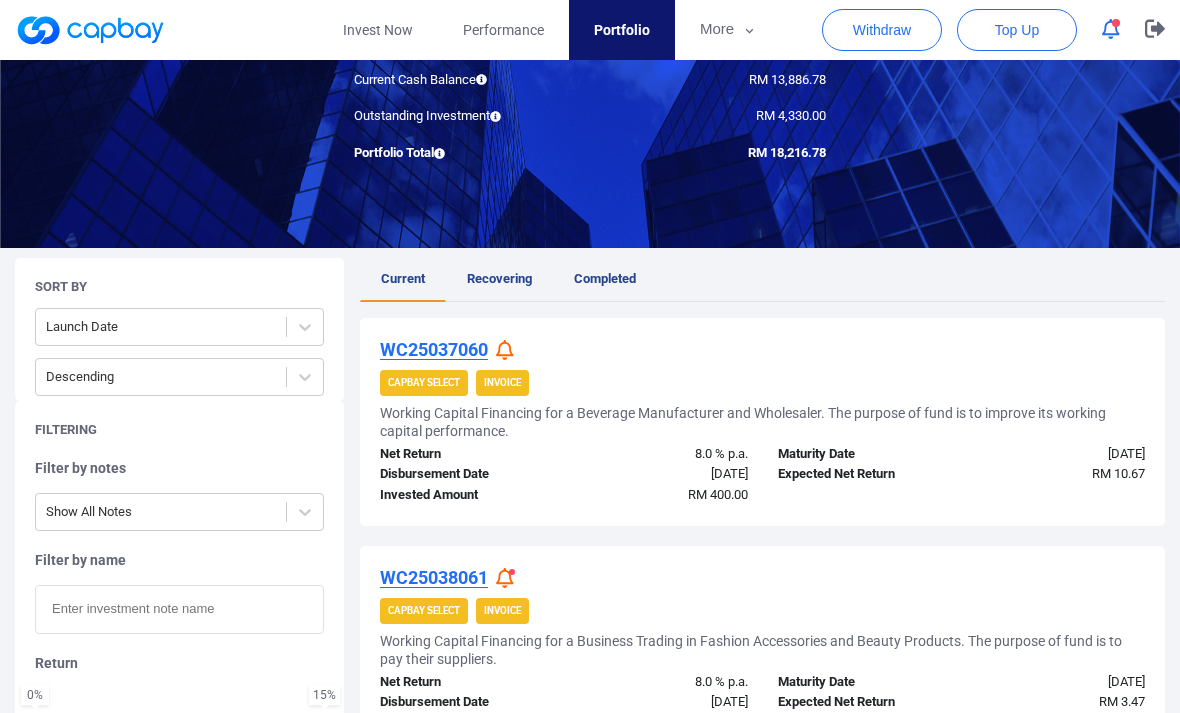 scroll, scrollTop: 0, scrollLeft: 0, axis: both 